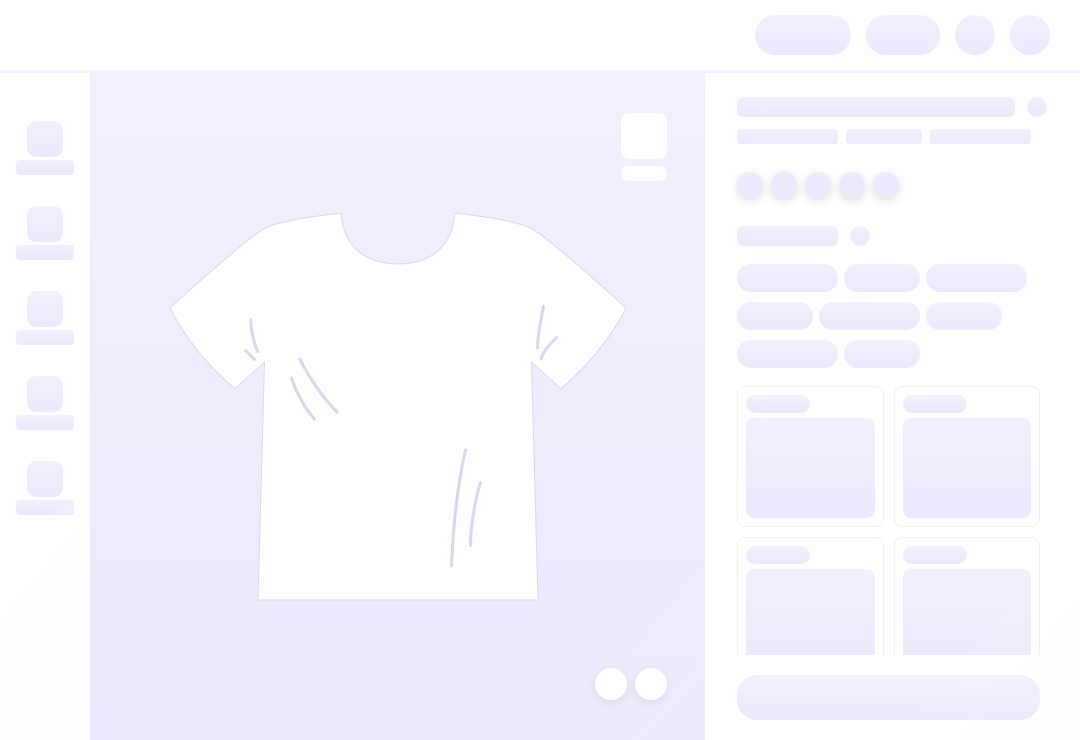 scroll, scrollTop: 0, scrollLeft: 0, axis: both 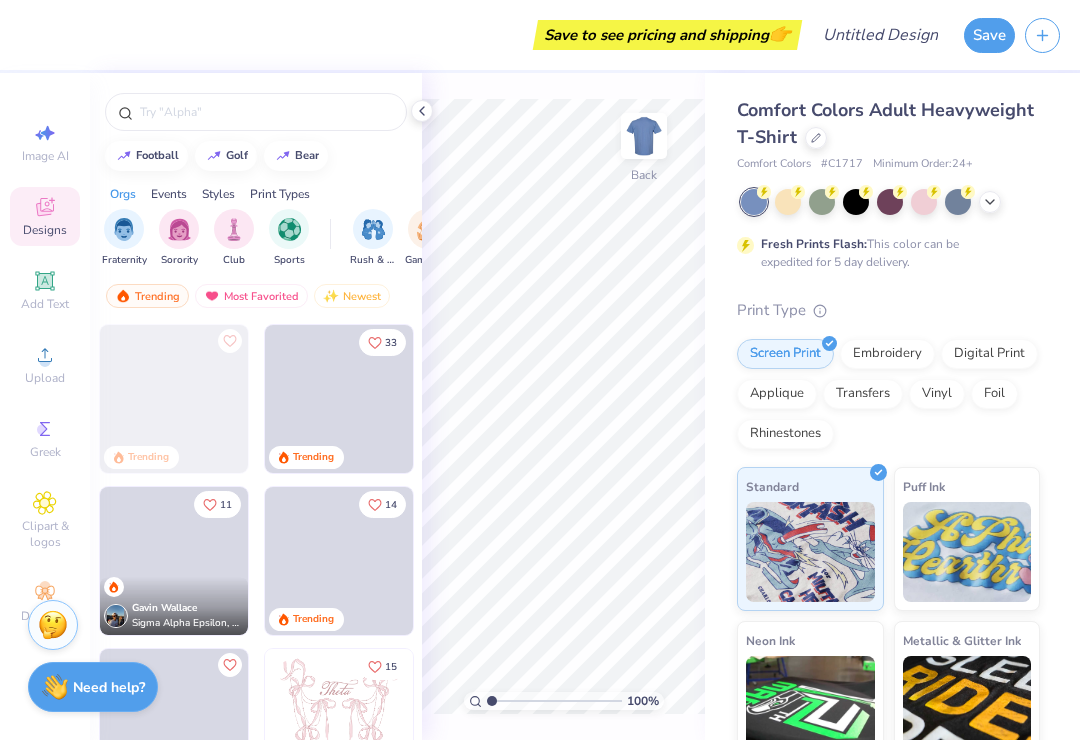 click on "Upload" at bounding box center (45, 364) 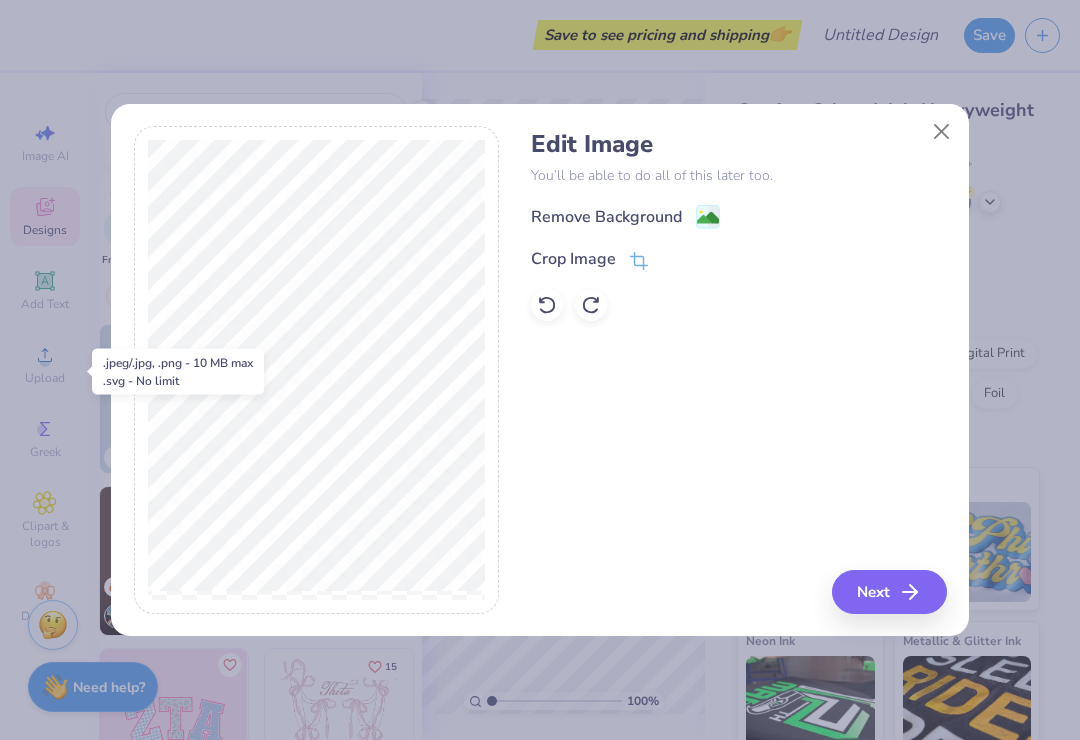 click 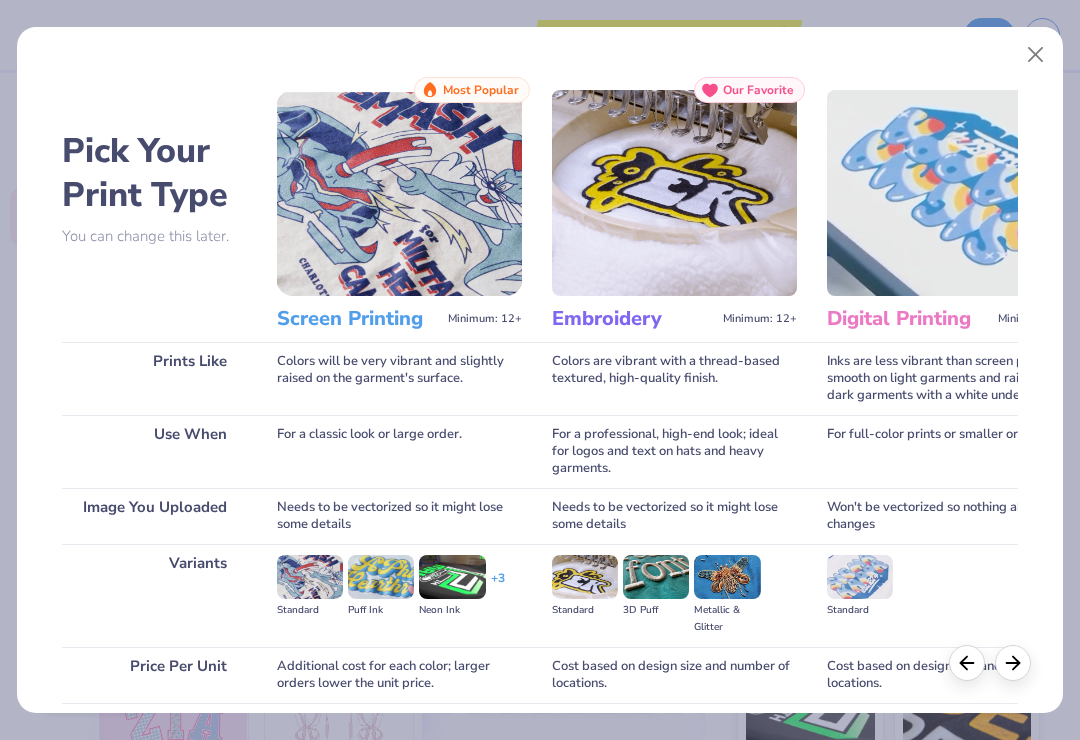 click at bounding box center [949, 193] 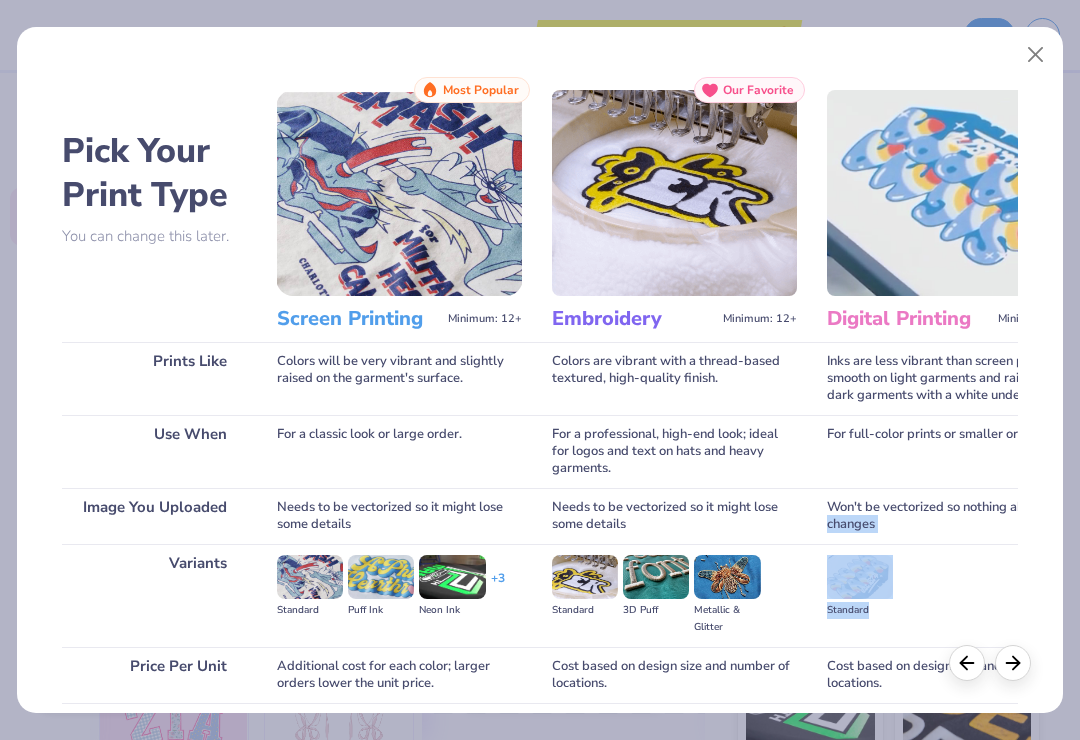 click at bounding box center (949, 193) 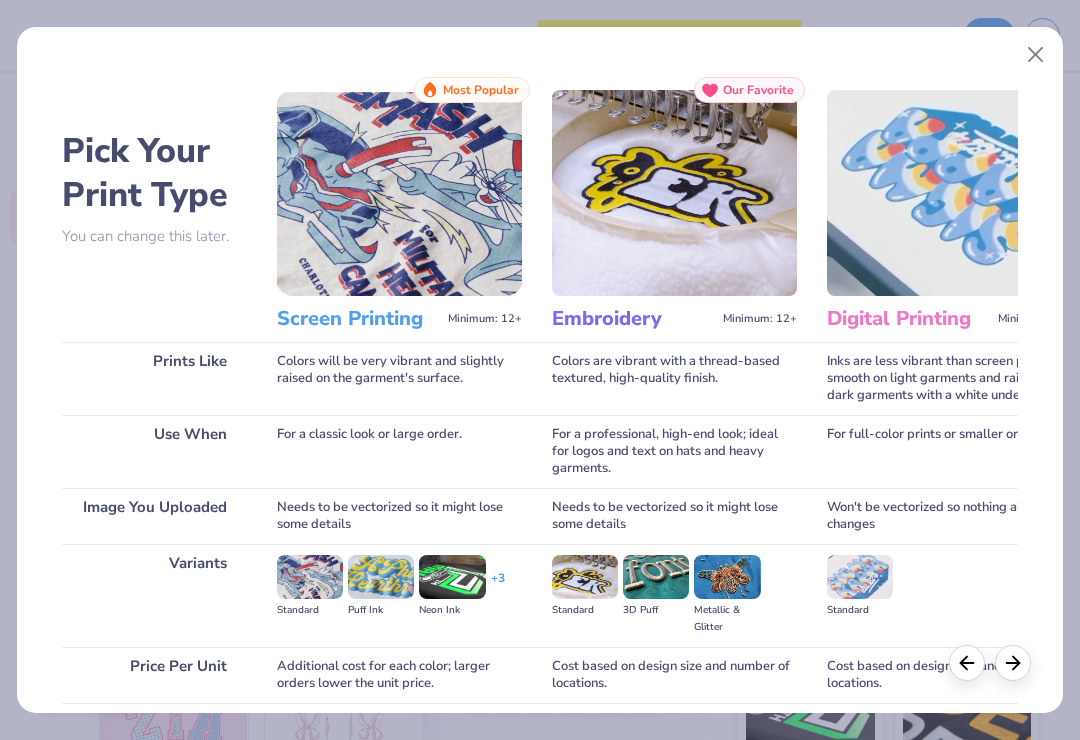 scroll, scrollTop: 0, scrollLeft: 0, axis: both 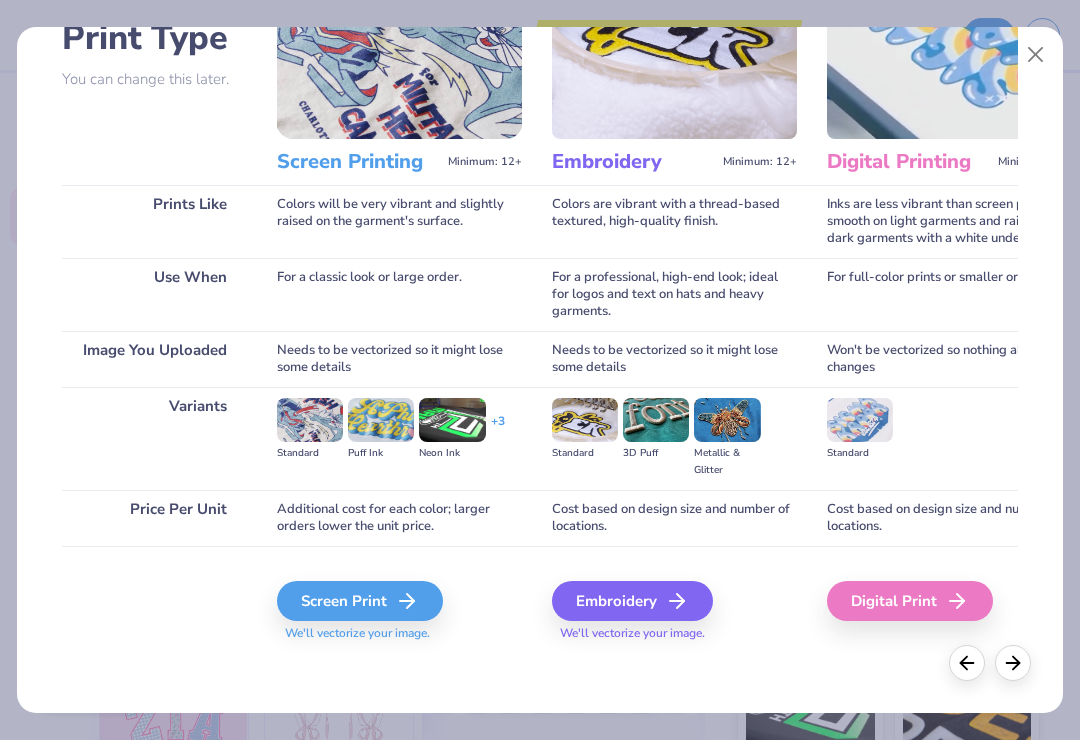 click on "Digital Print" at bounding box center [910, 601] 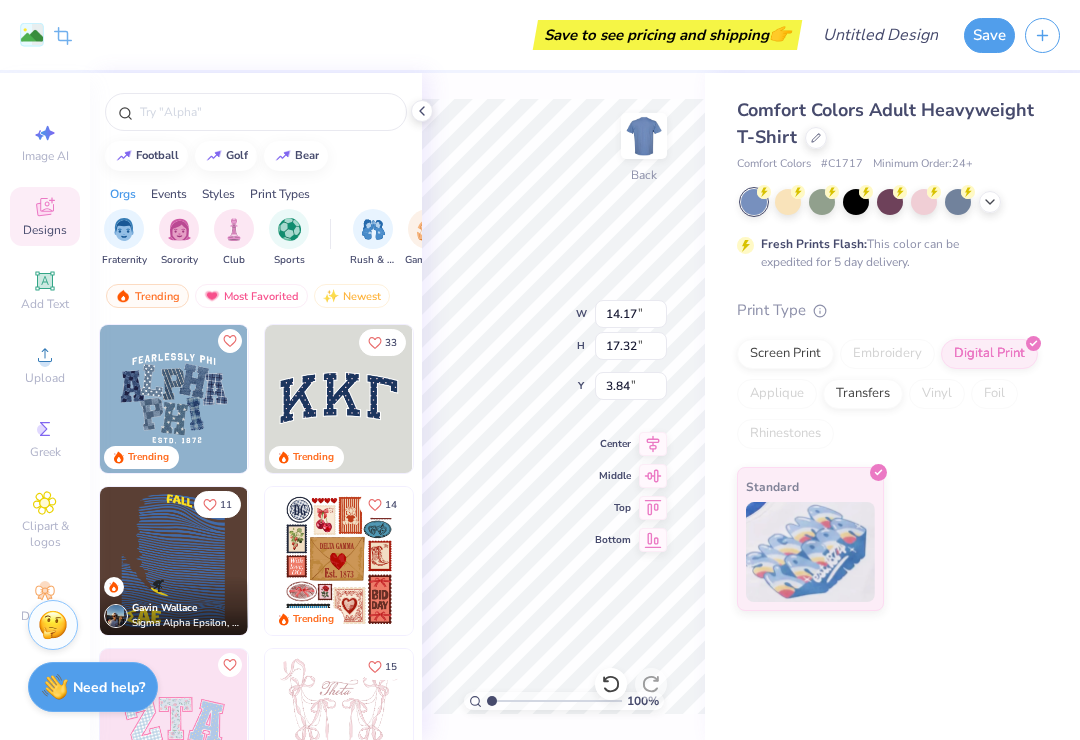 type on "2.70" 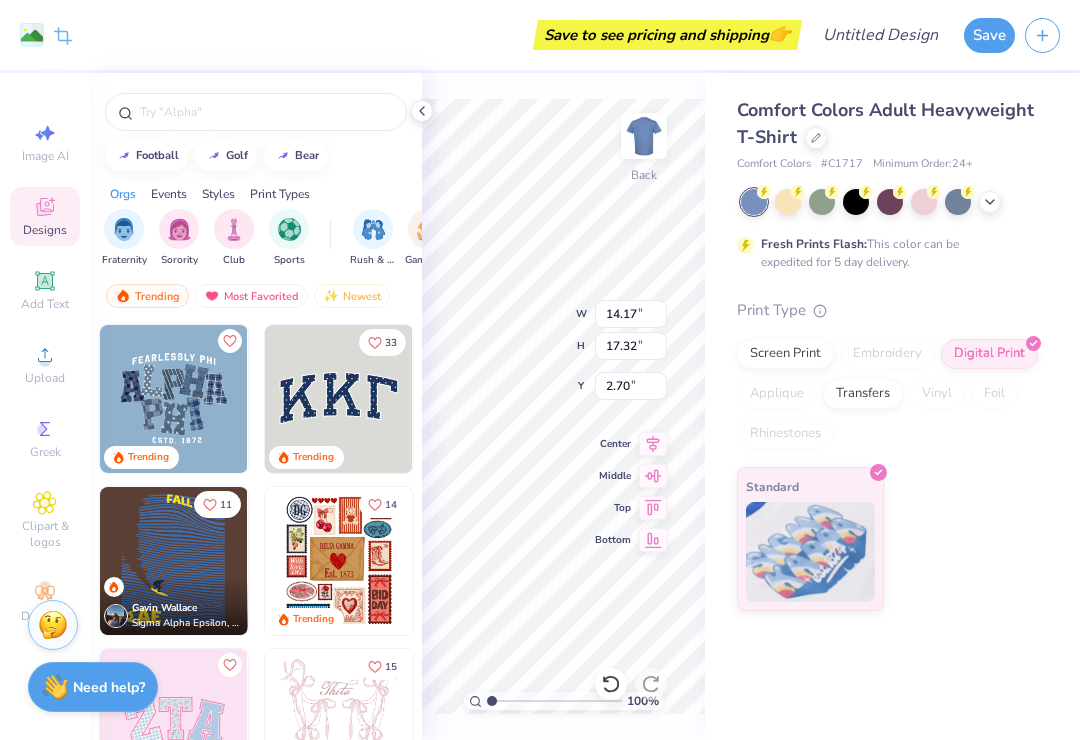 click at bounding box center [266, 112] 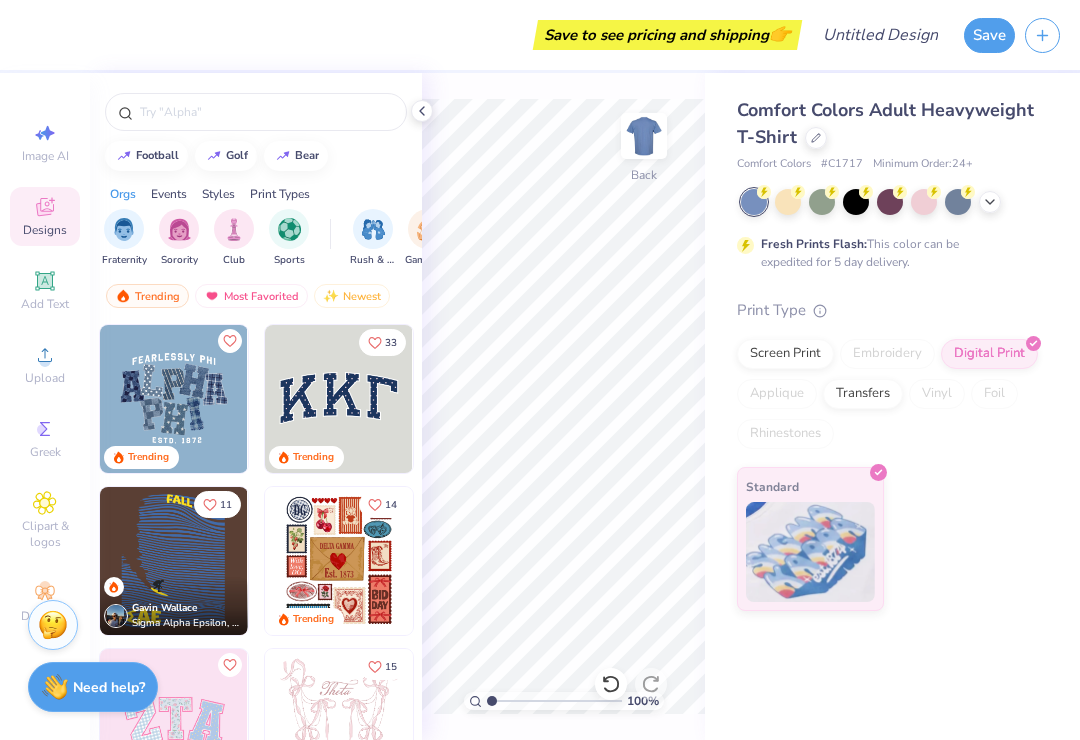 click 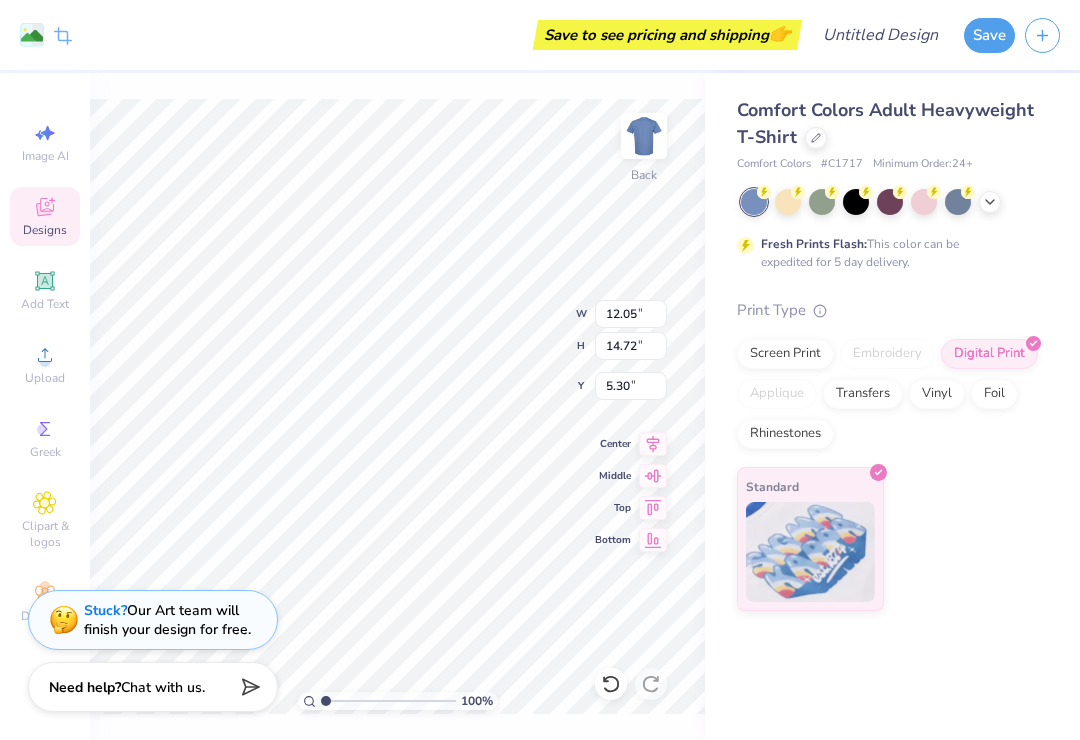 type on "12.05" 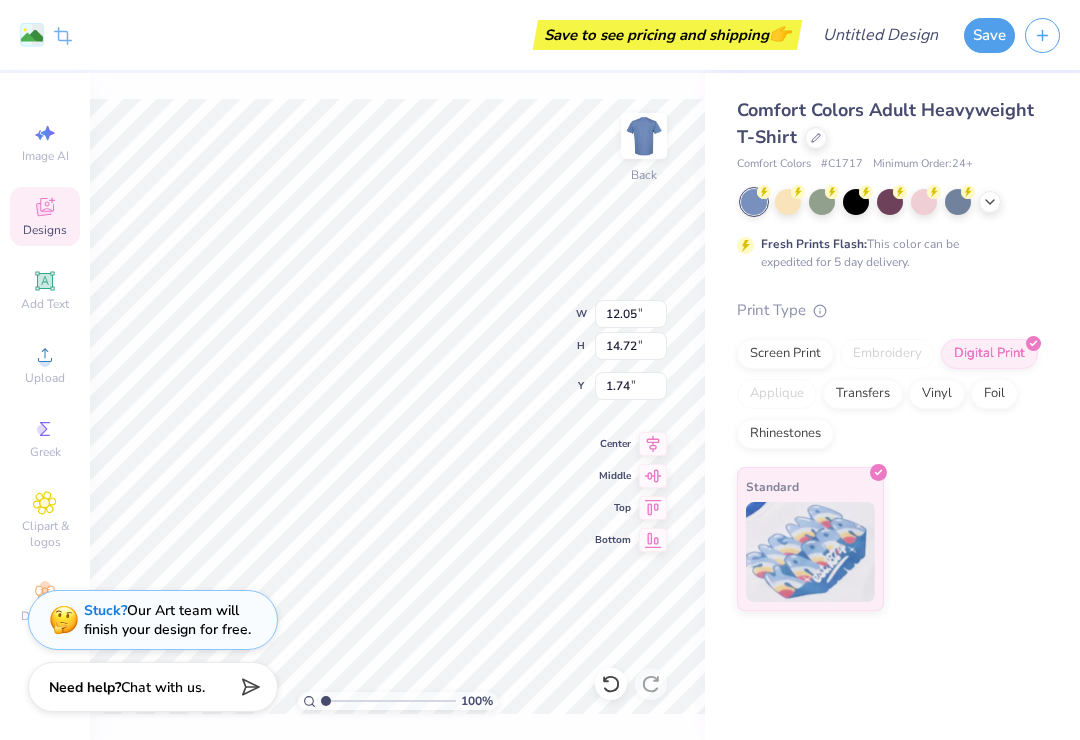 type on "1.74" 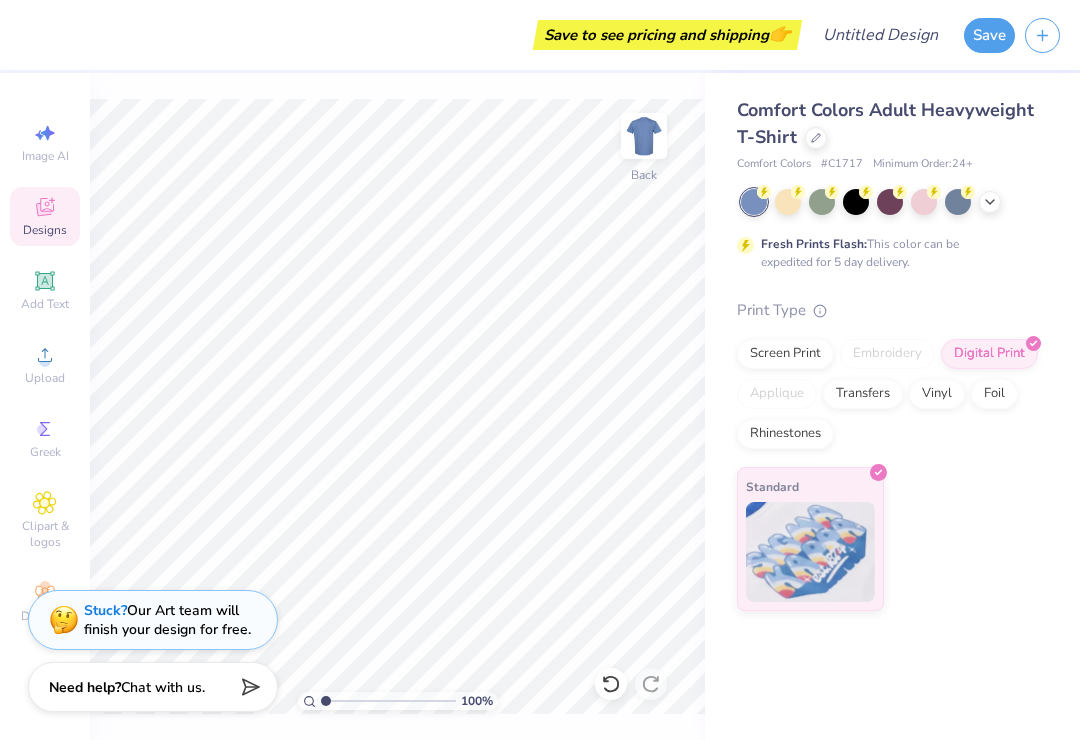 click on "Fresh Prints Flash:  This color can be expedited for 5 day delivery." at bounding box center [888, 230] 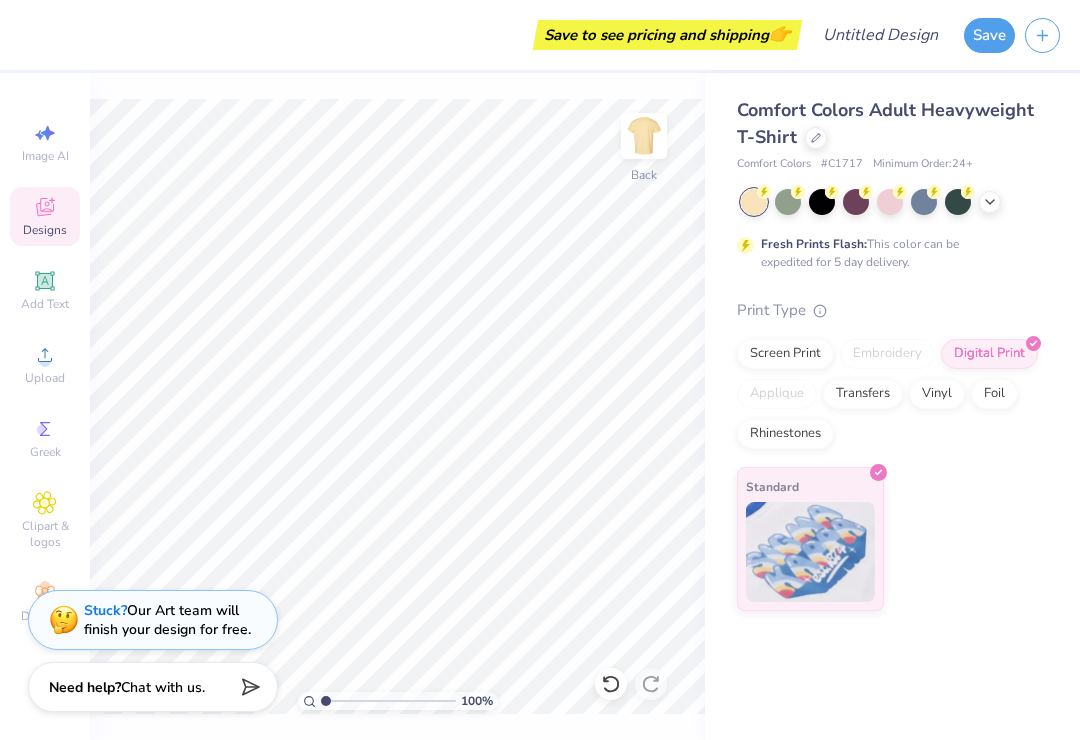 click at bounding box center (788, 202) 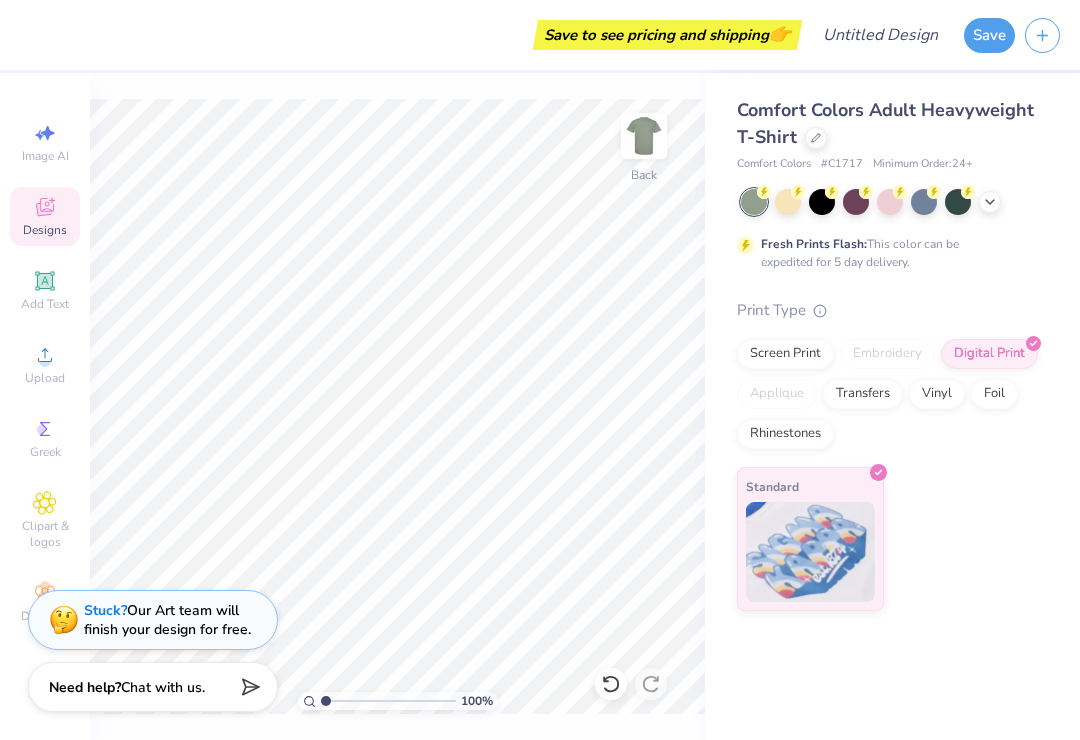 click at bounding box center (822, 202) 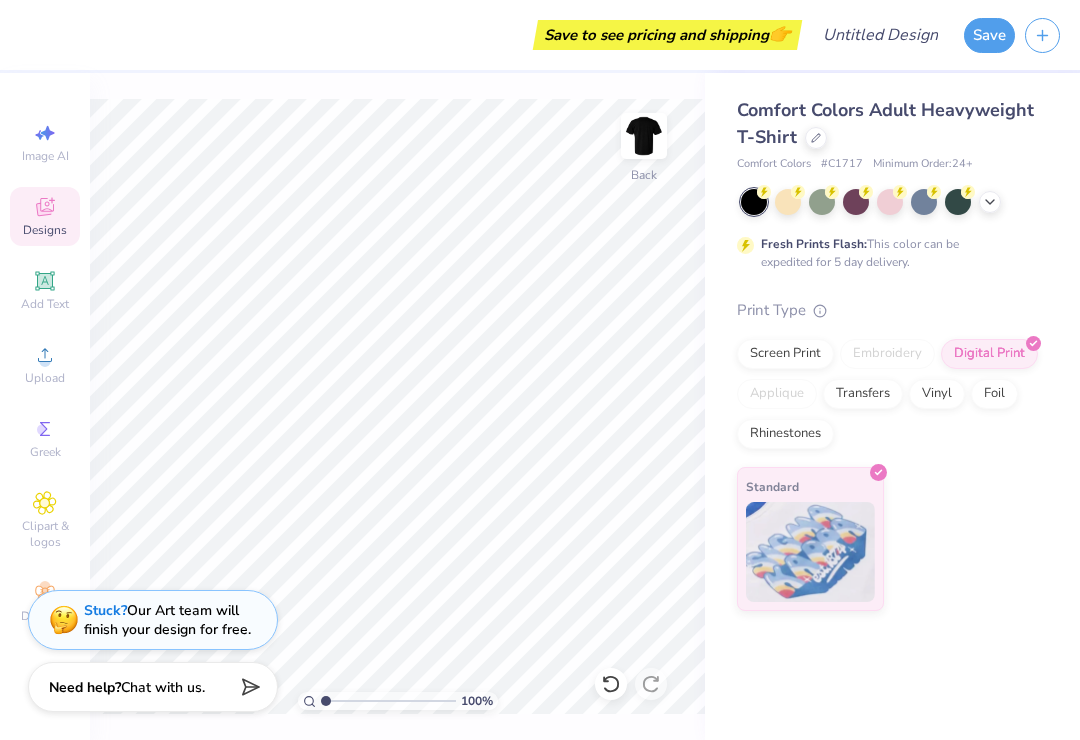 click at bounding box center [856, 202] 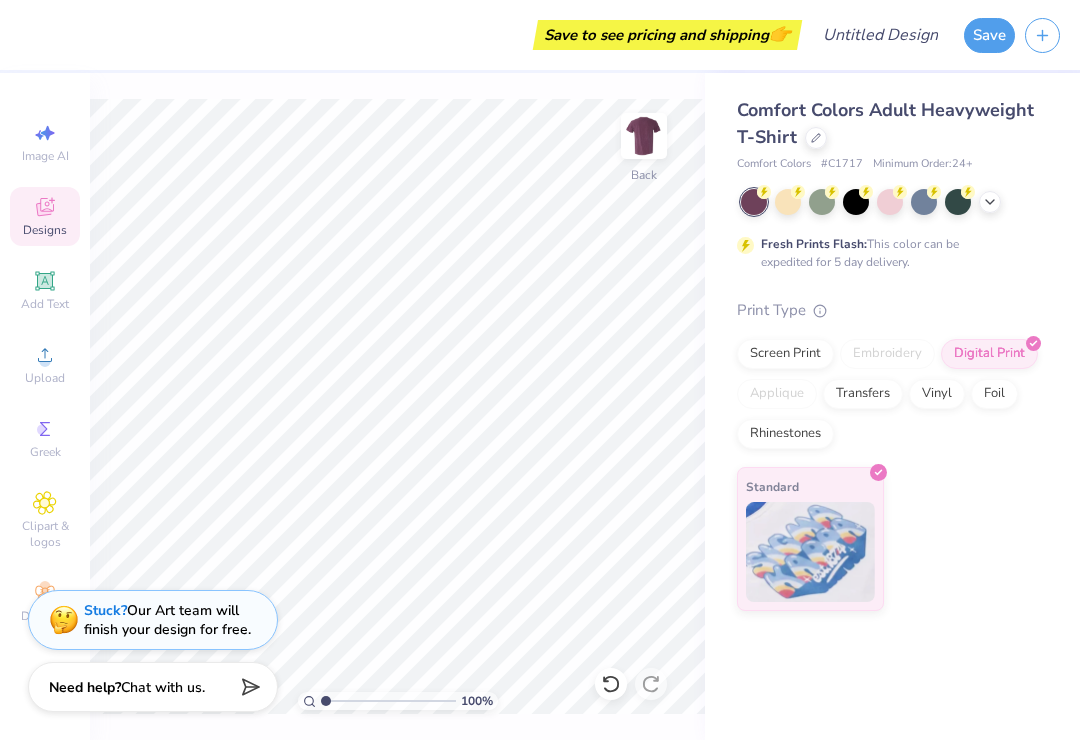 click 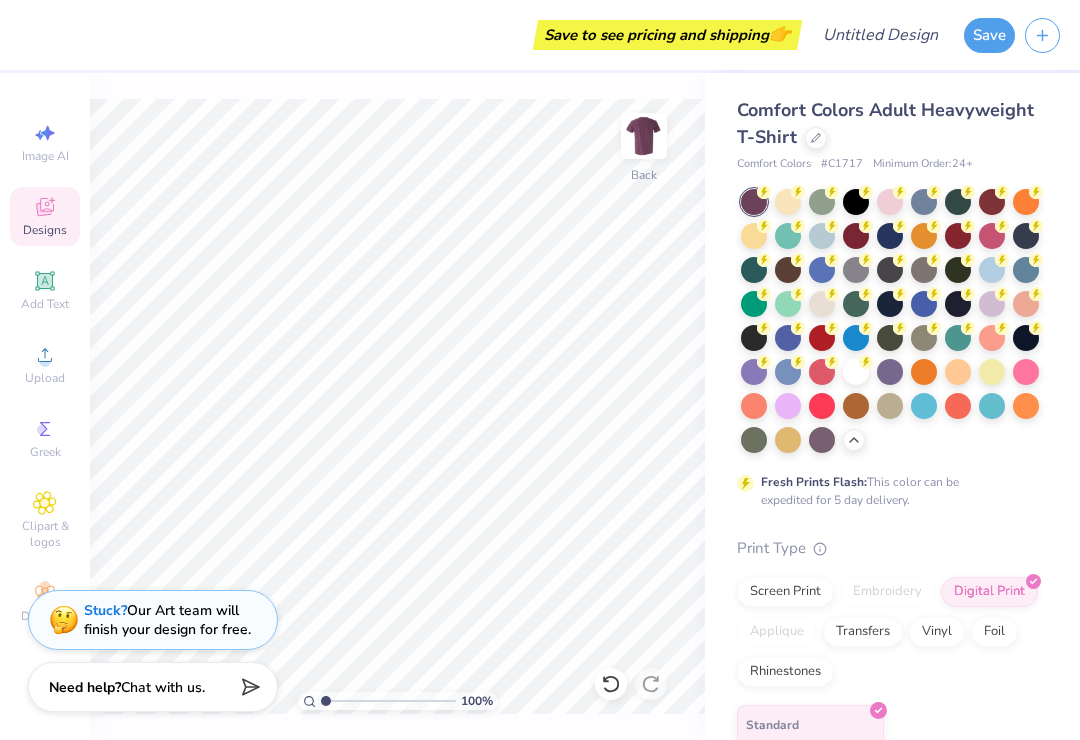 click 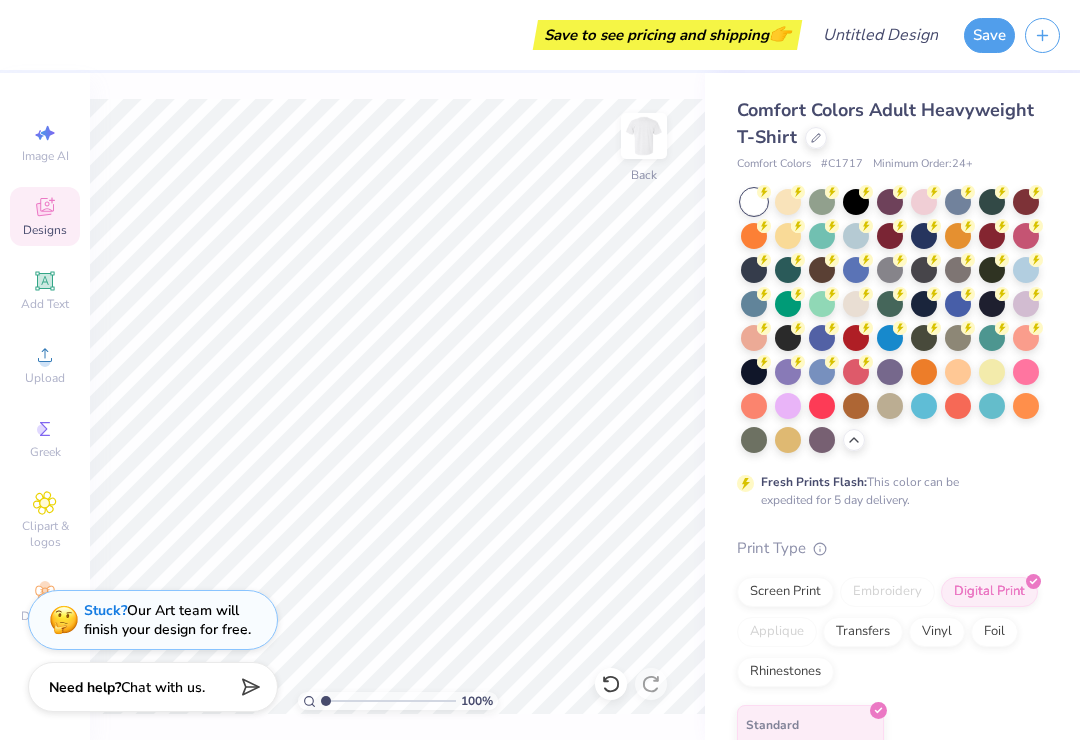click at bounding box center [890, 321] 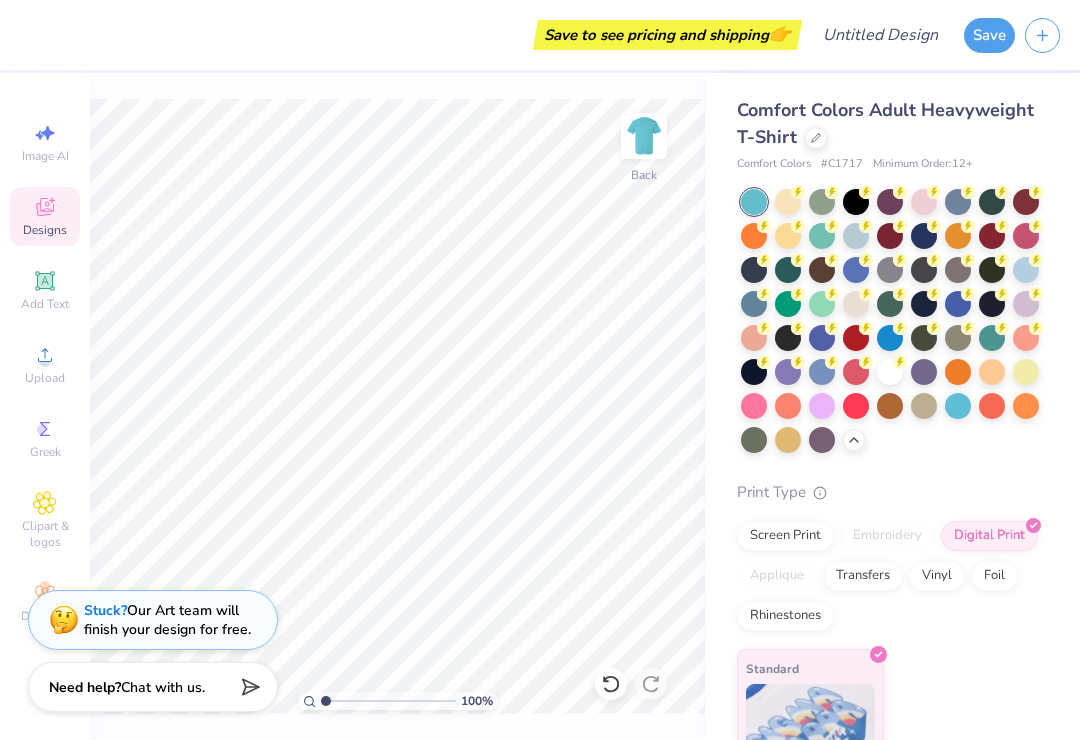 click at bounding box center [890, 321] 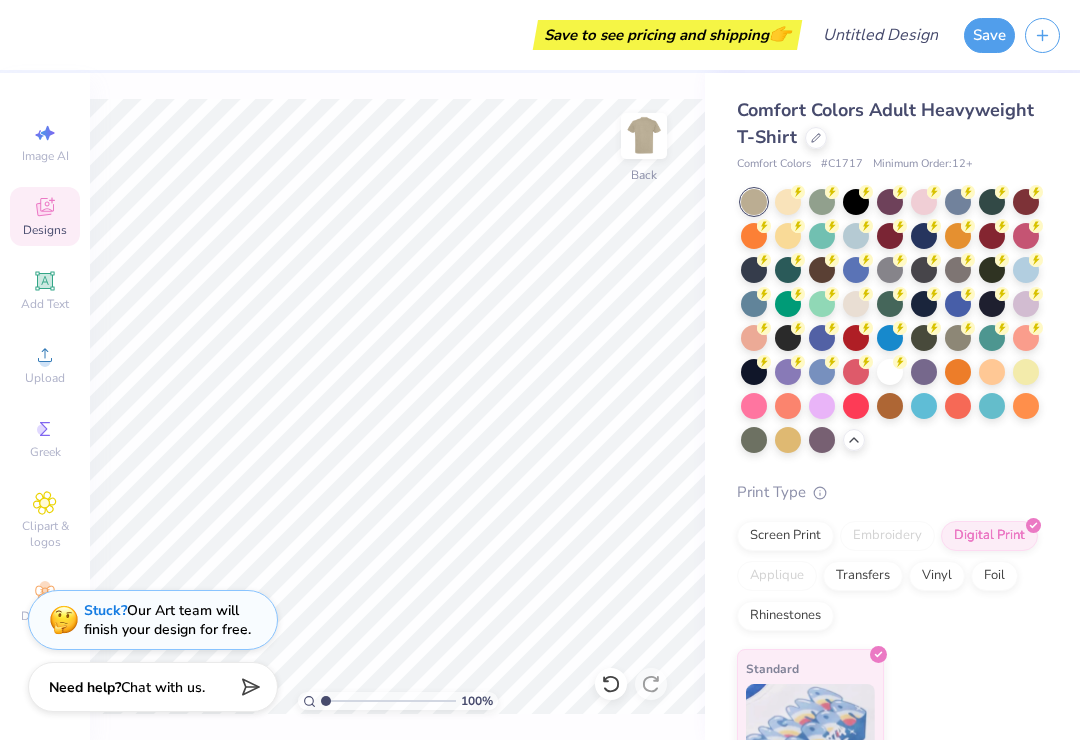 click at bounding box center (924, 372) 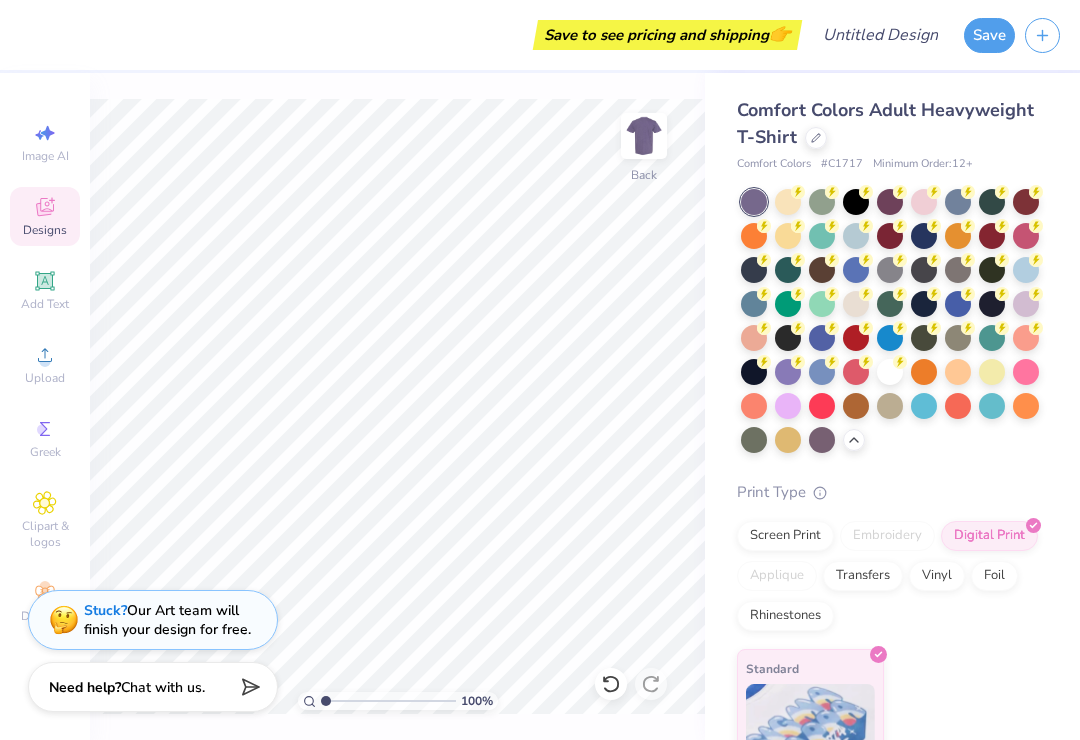 click at bounding box center (1026, 406) 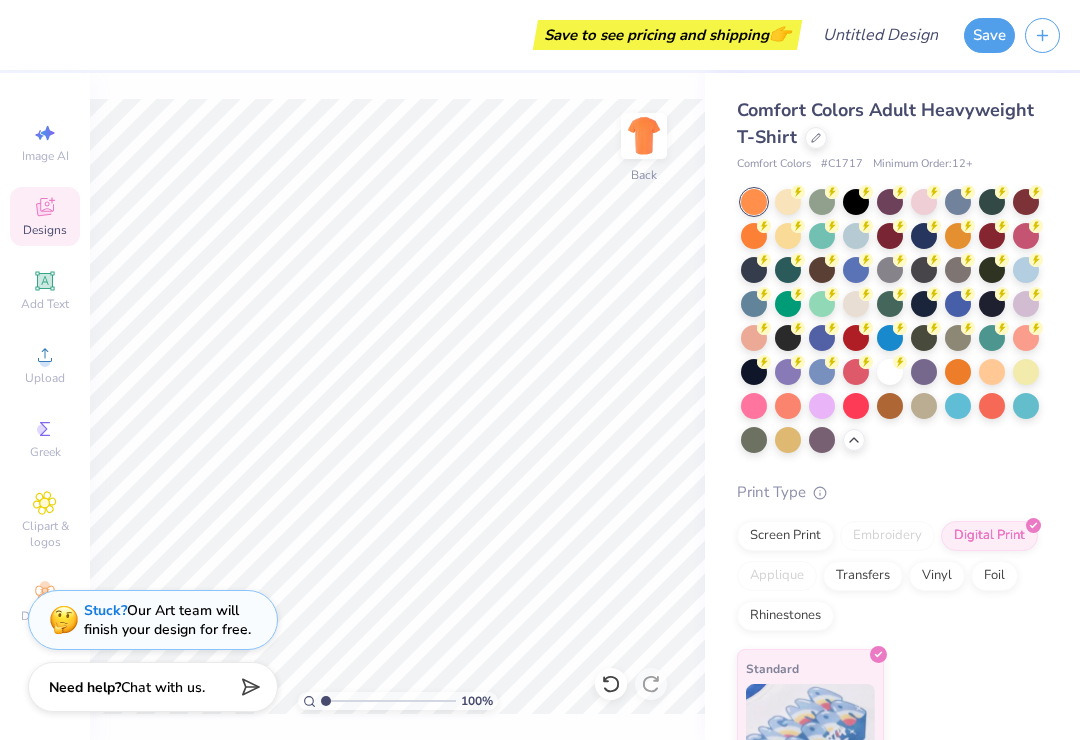 click at bounding box center (1026, 372) 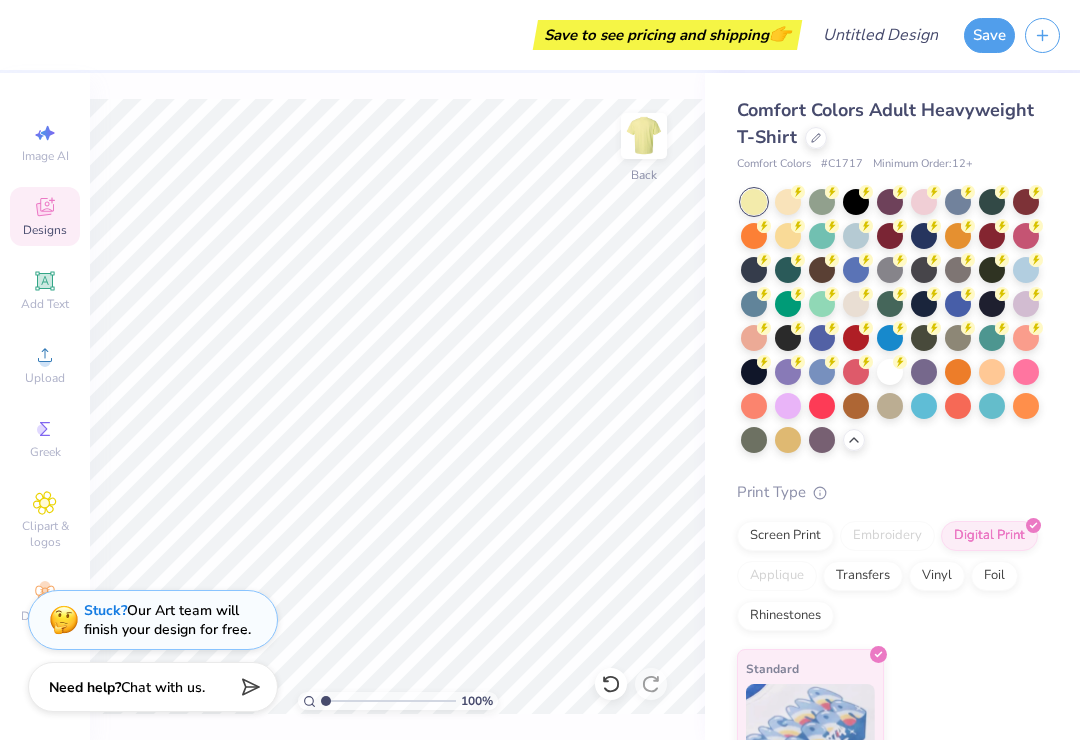 click at bounding box center (822, 440) 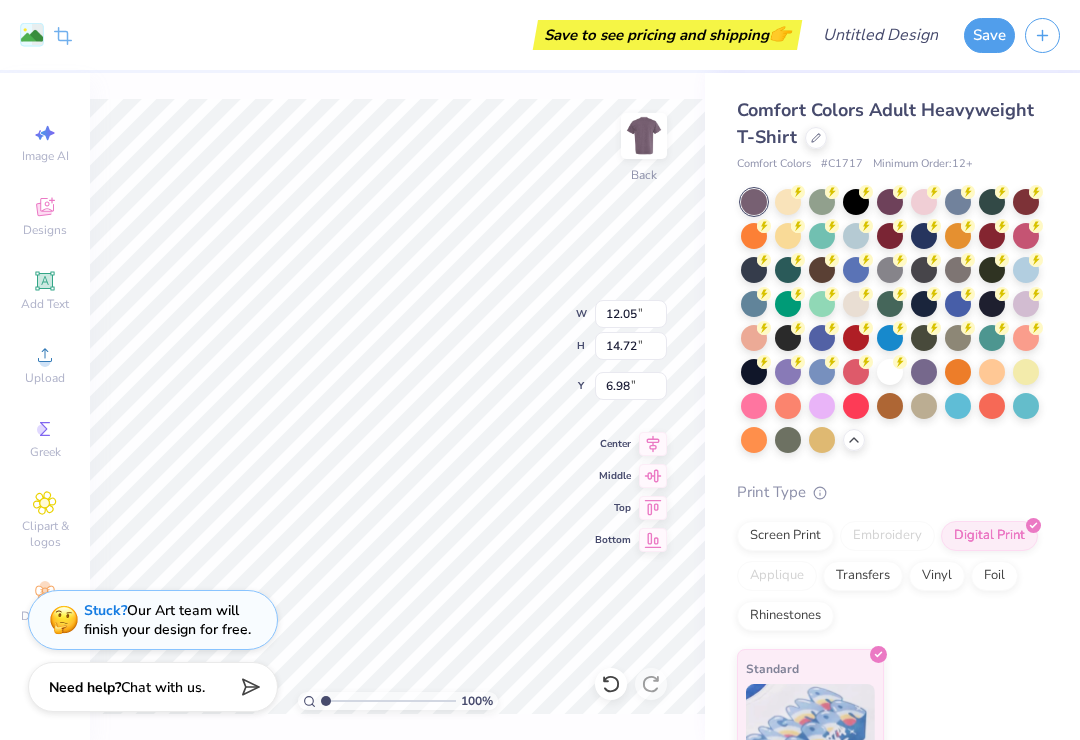 type on "3.00" 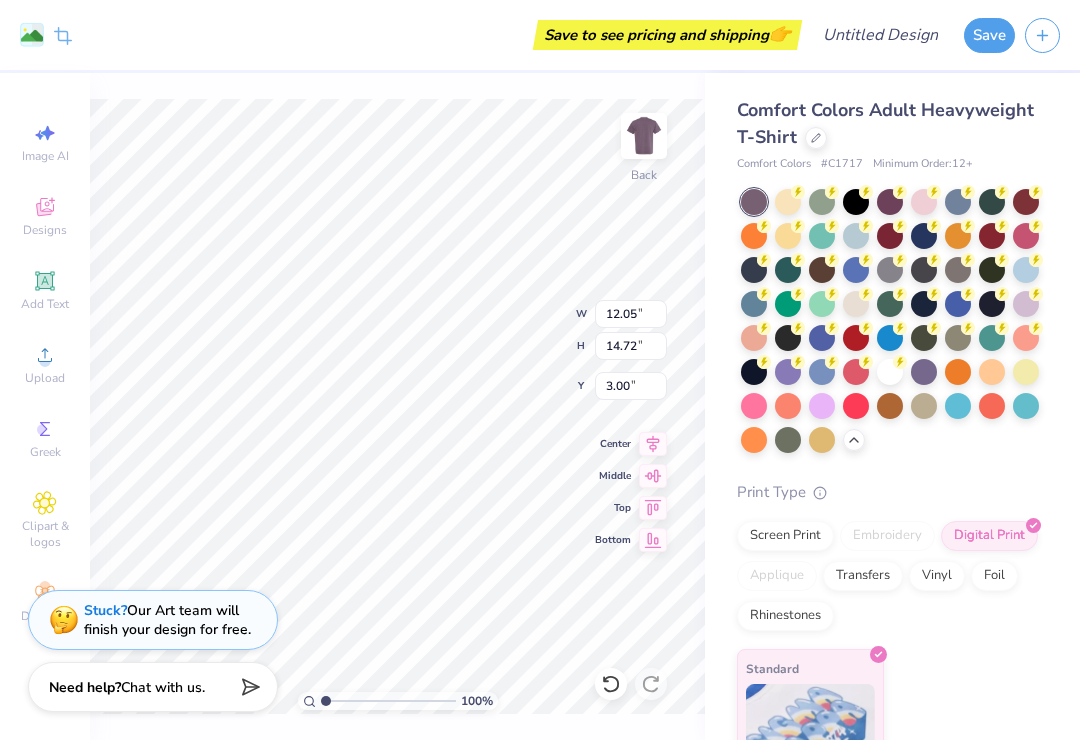 click on "Remove Background Crop Image" at bounding box center (36, 35) 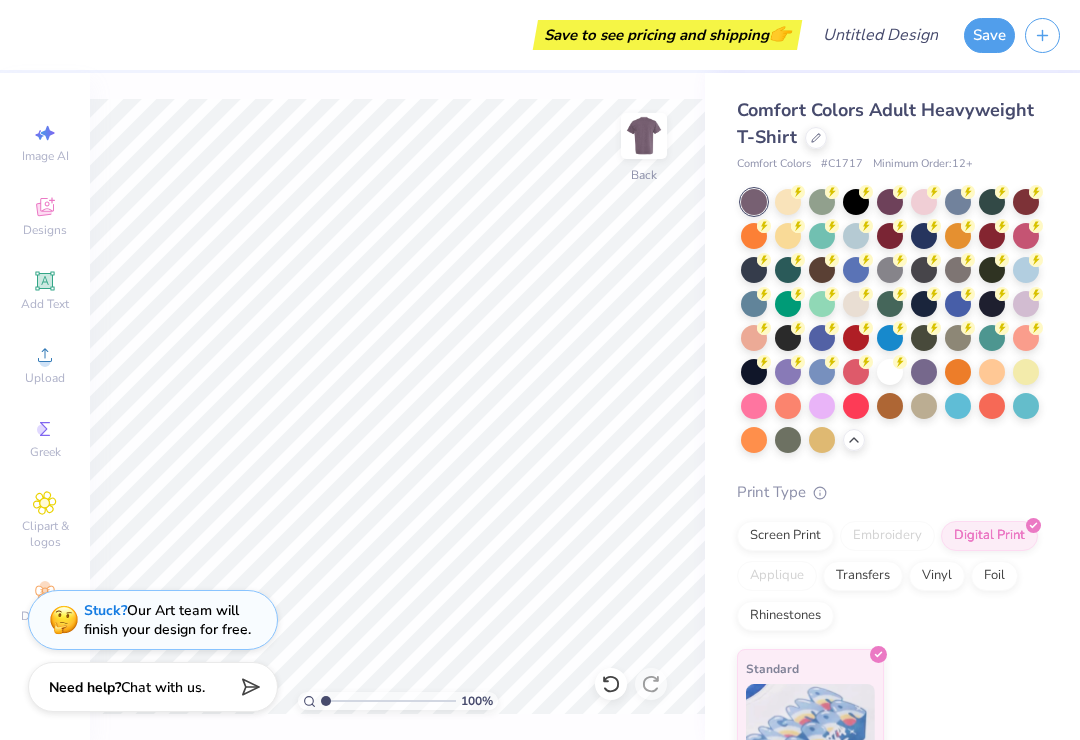 click 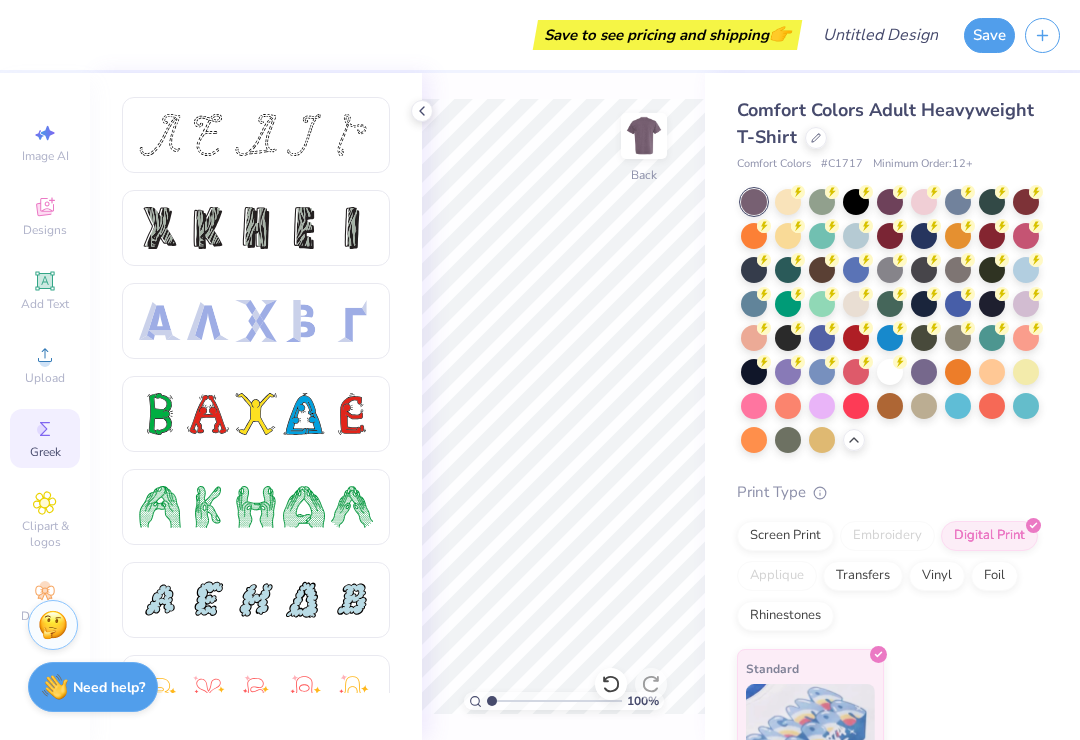 click on "Greek" at bounding box center (45, 438) 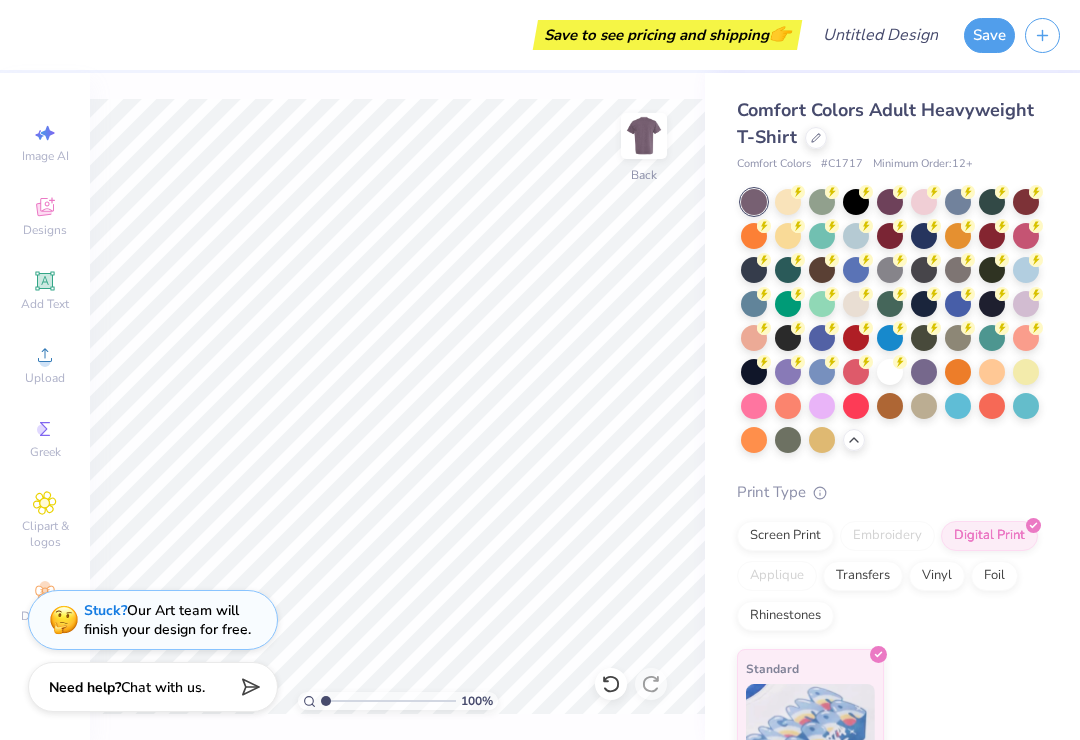 click on "Clipart & logos" at bounding box center (45, 520) 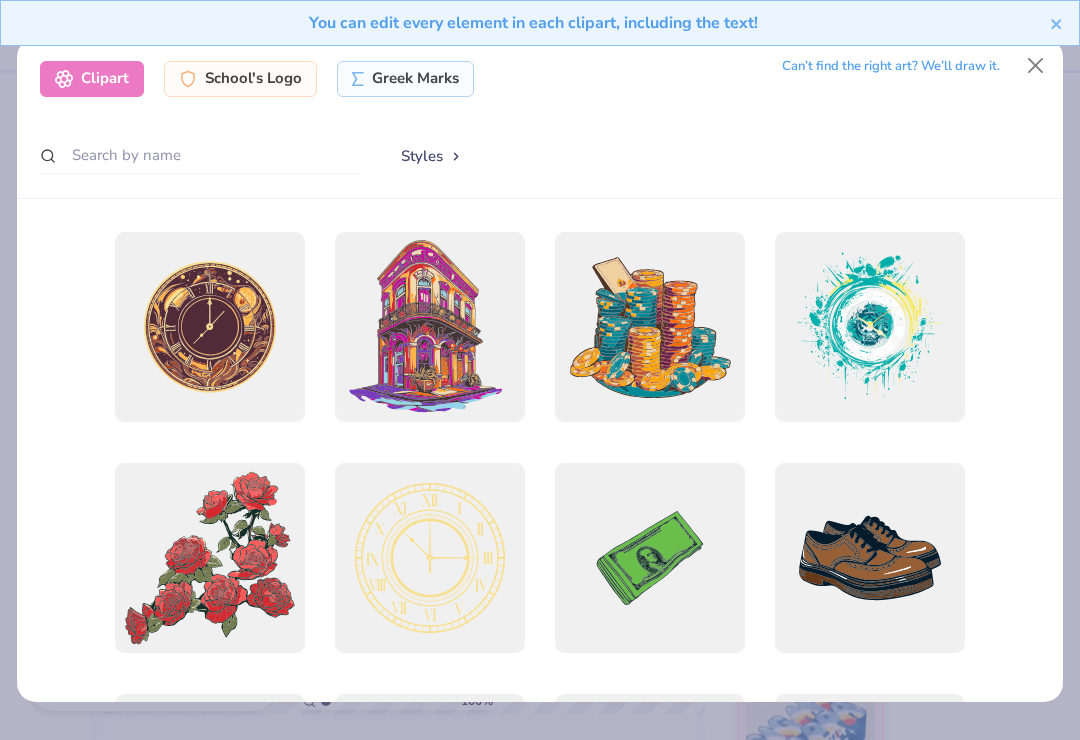 click at bounding box center [1036, 66] 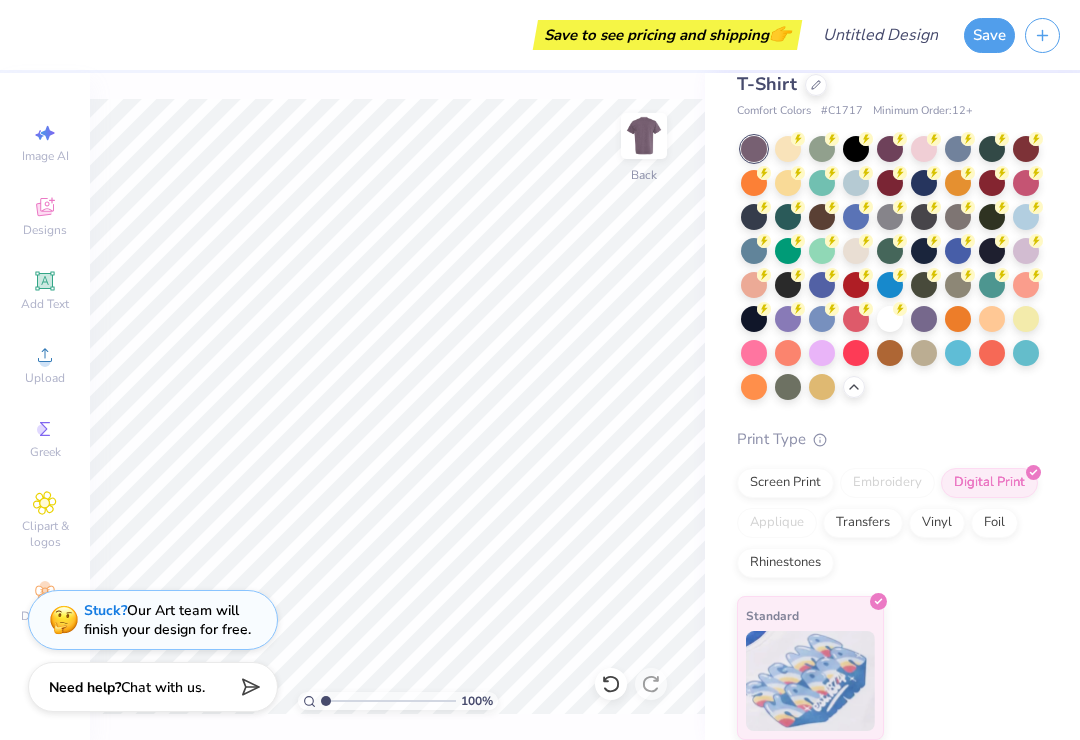 scroll, scrollTop: 52, scrollLeft: 0, axis: vertical 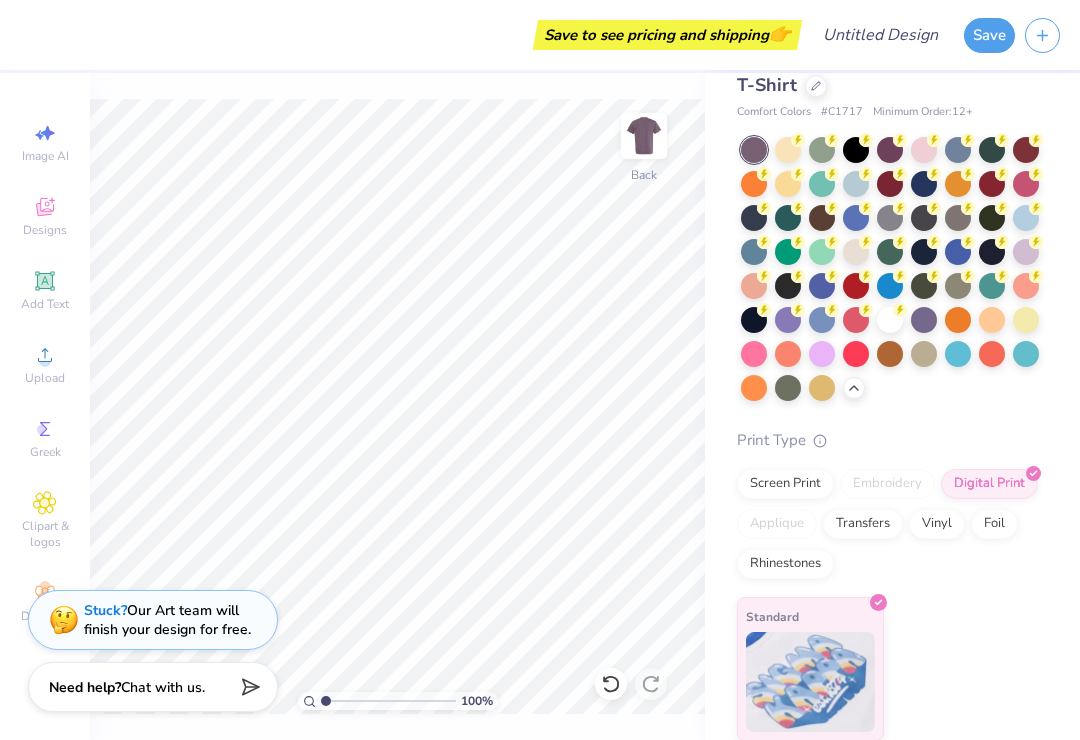 click at bounding box center [644, 136] 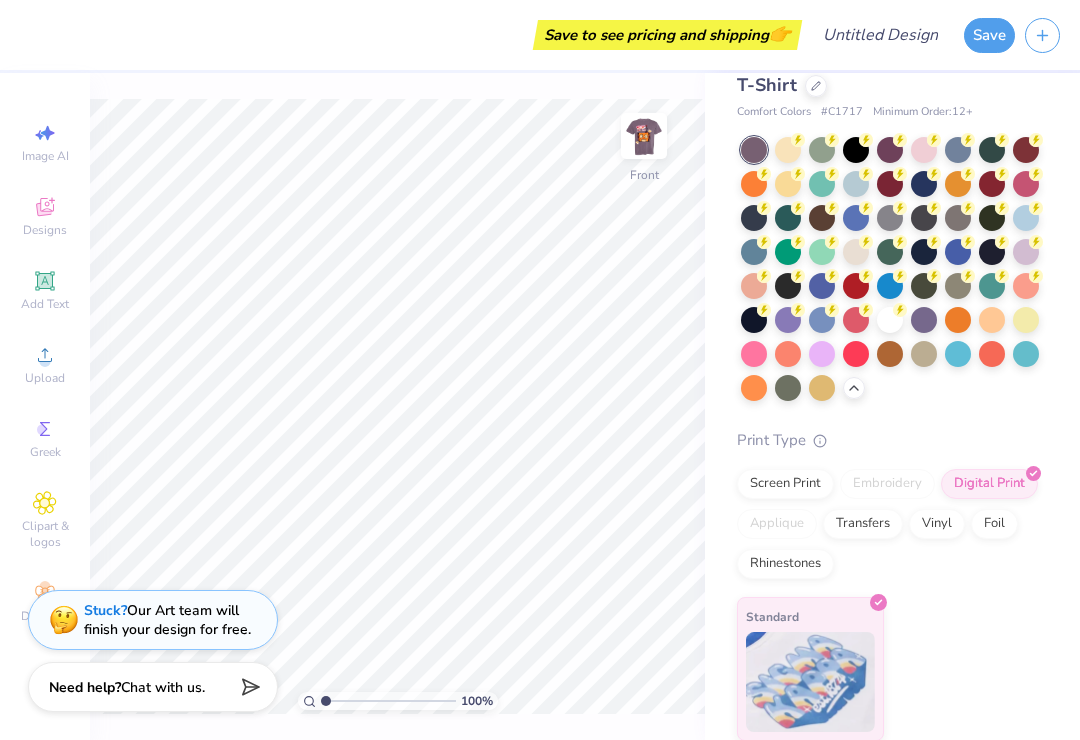 click on "Upload" at bounding box center [45, 364] 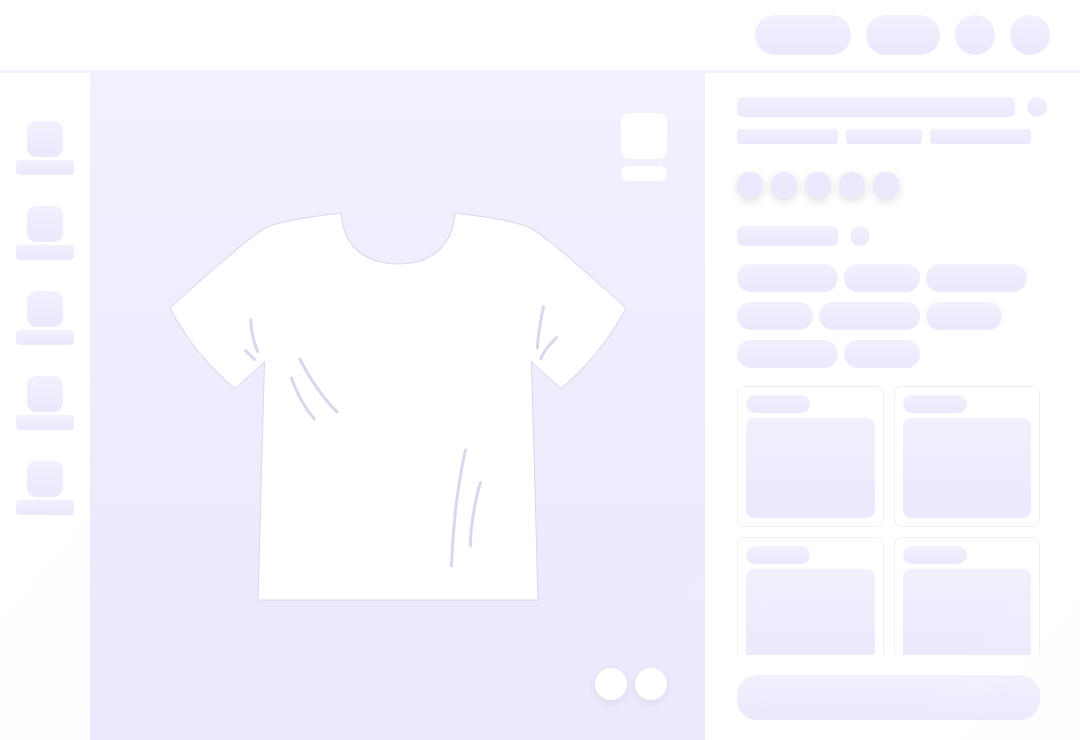 scroll, scrollTop: 0, scrollLeft: 0, axis: both 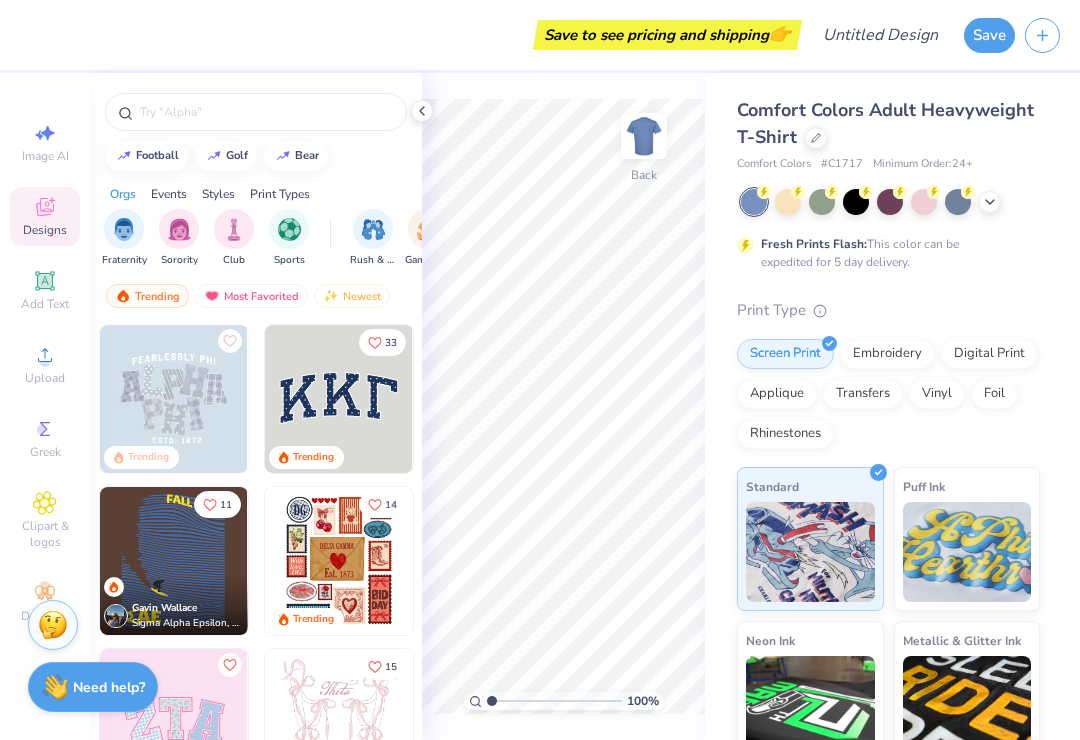 click on "Upload" at bounding box center [45, 364] 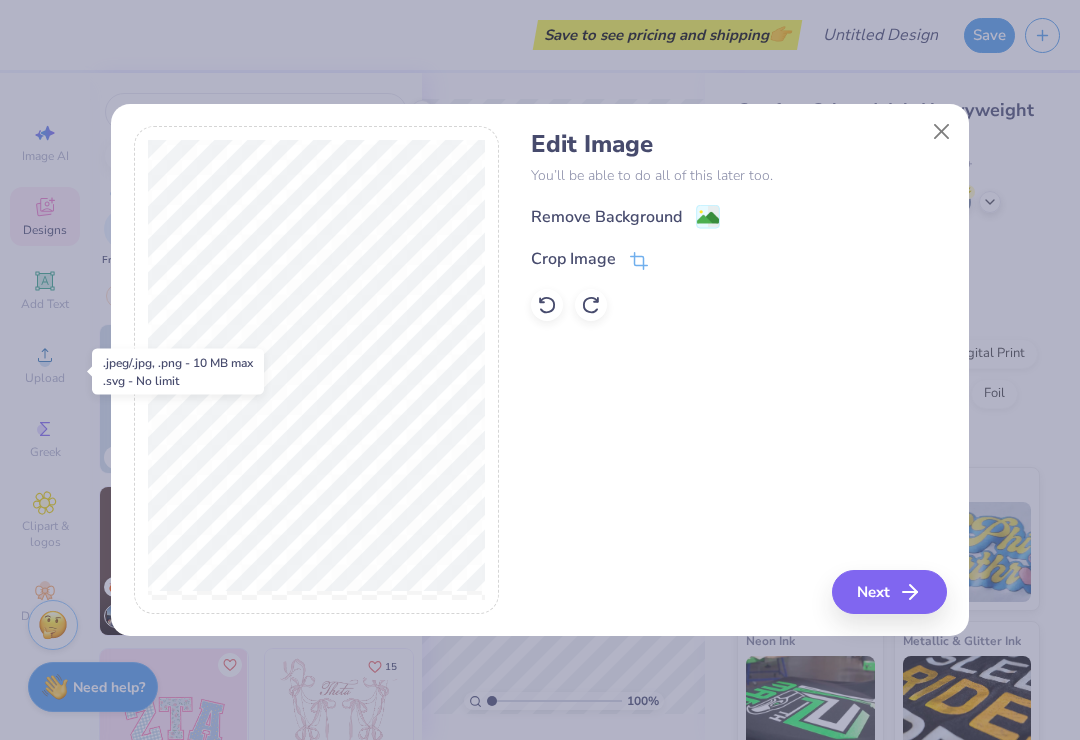 click on "Next" at bounding box center [889, 592] 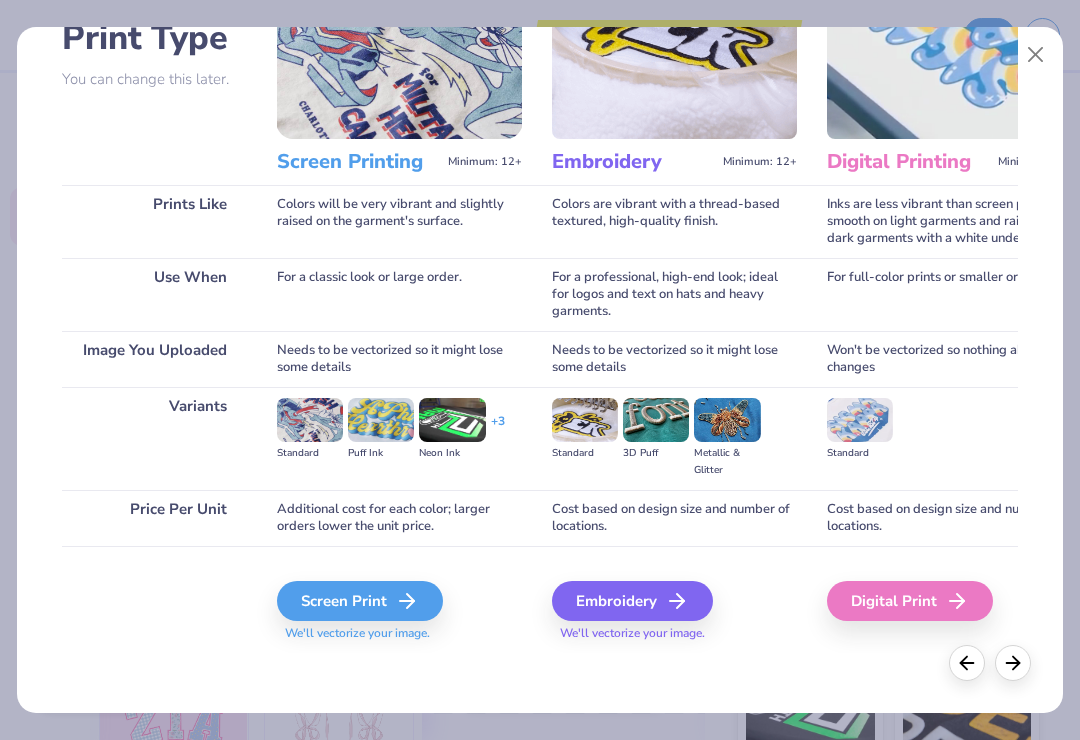 scroll, scrollTop: 157, scrollLeft: 0, axis: vertical 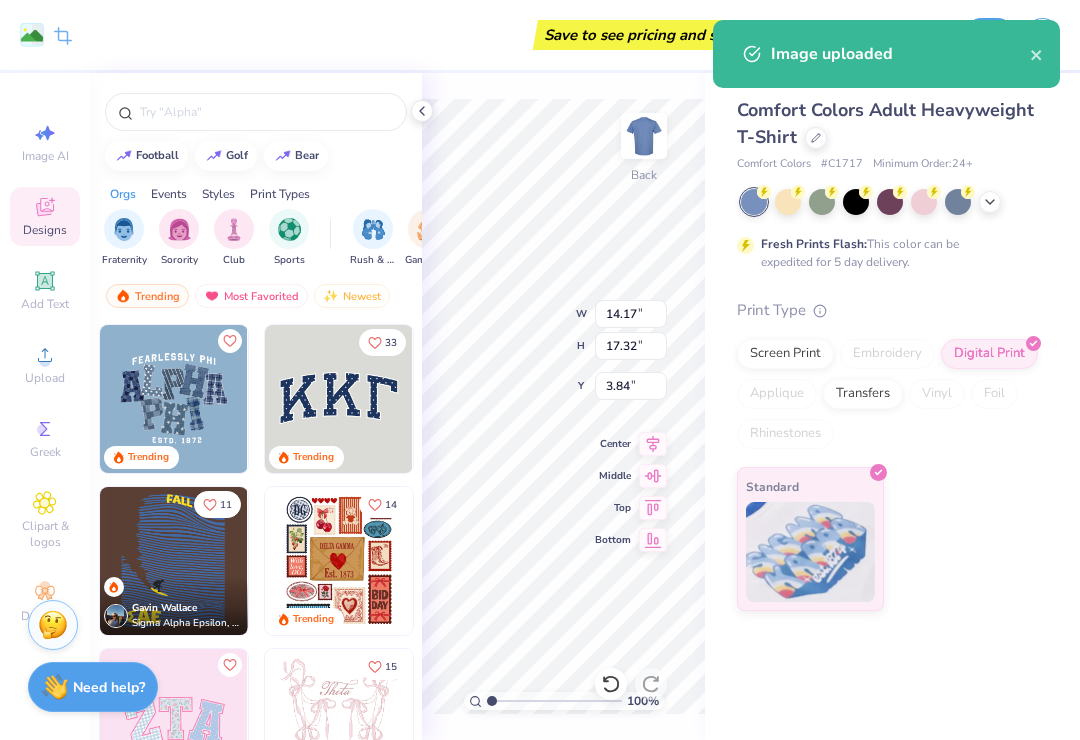 type on "12.90" 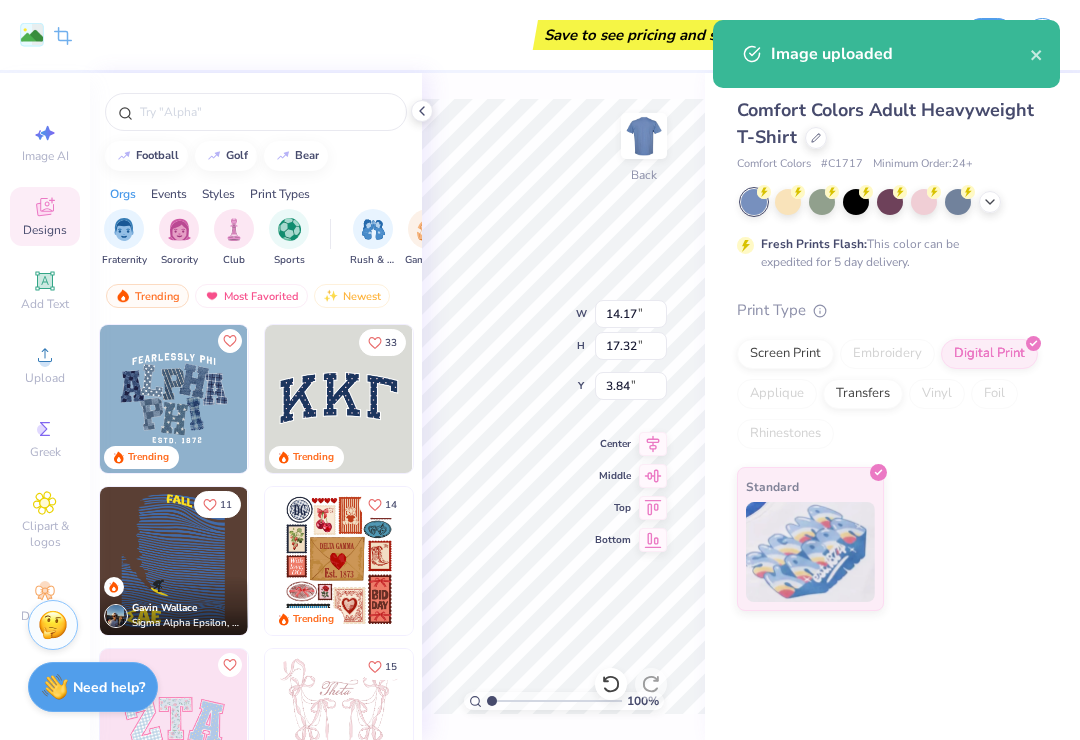 type on "15.76" 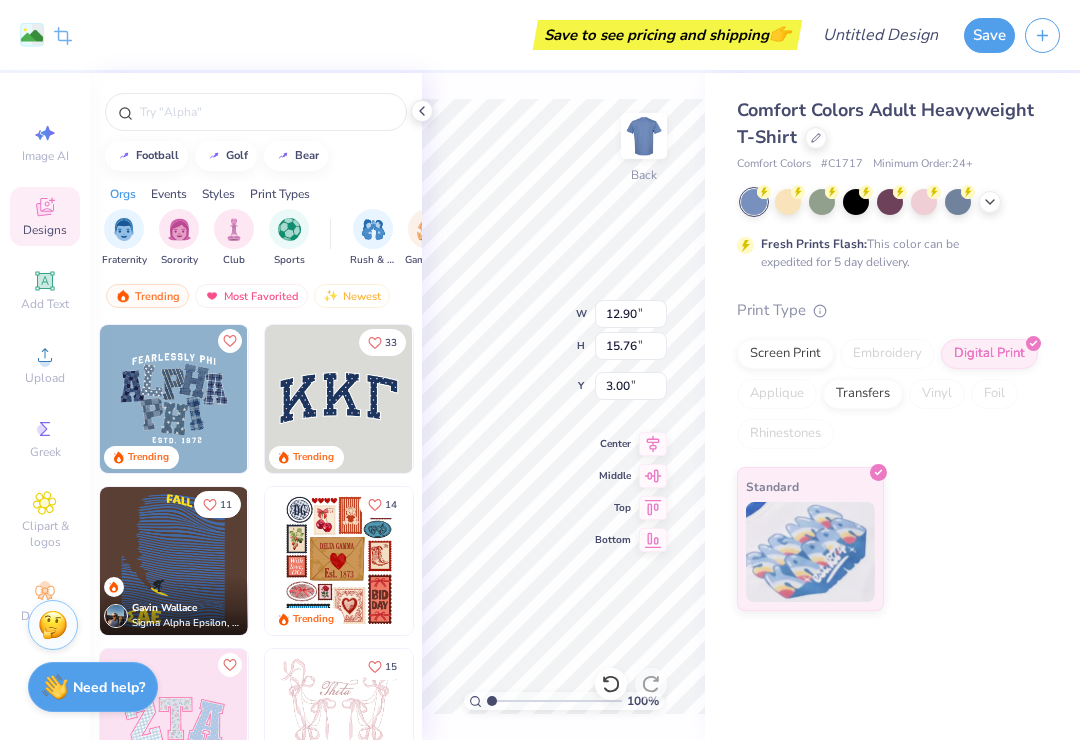 click 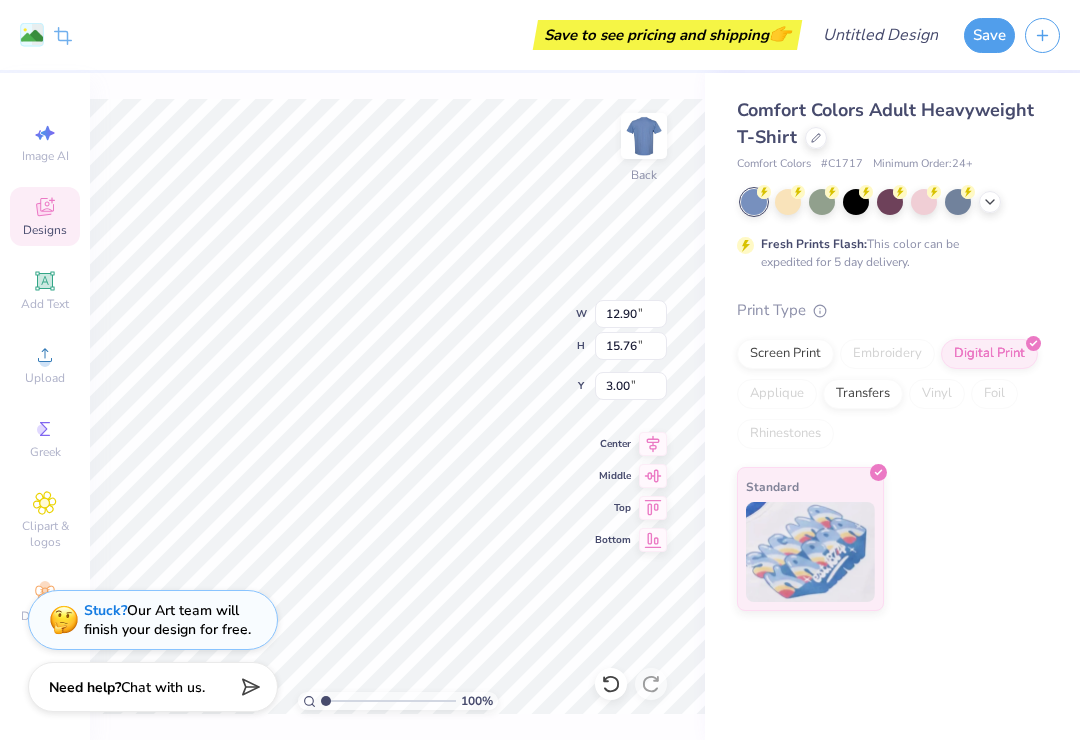 click at bounding box center (890, 202) 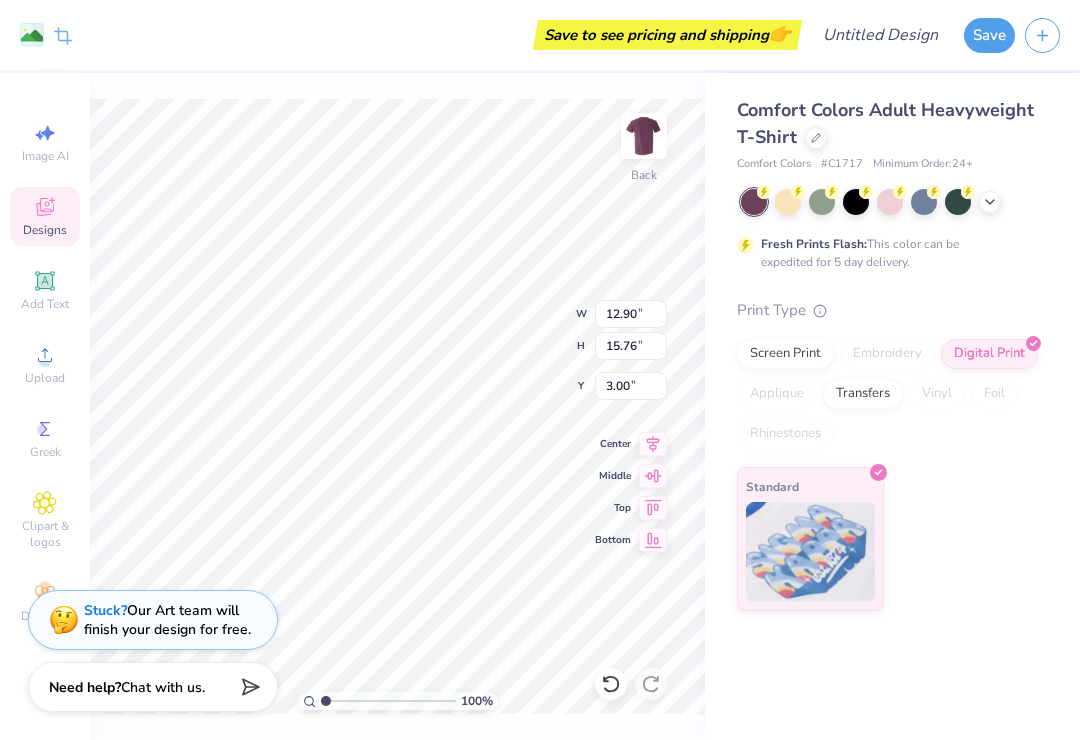 click 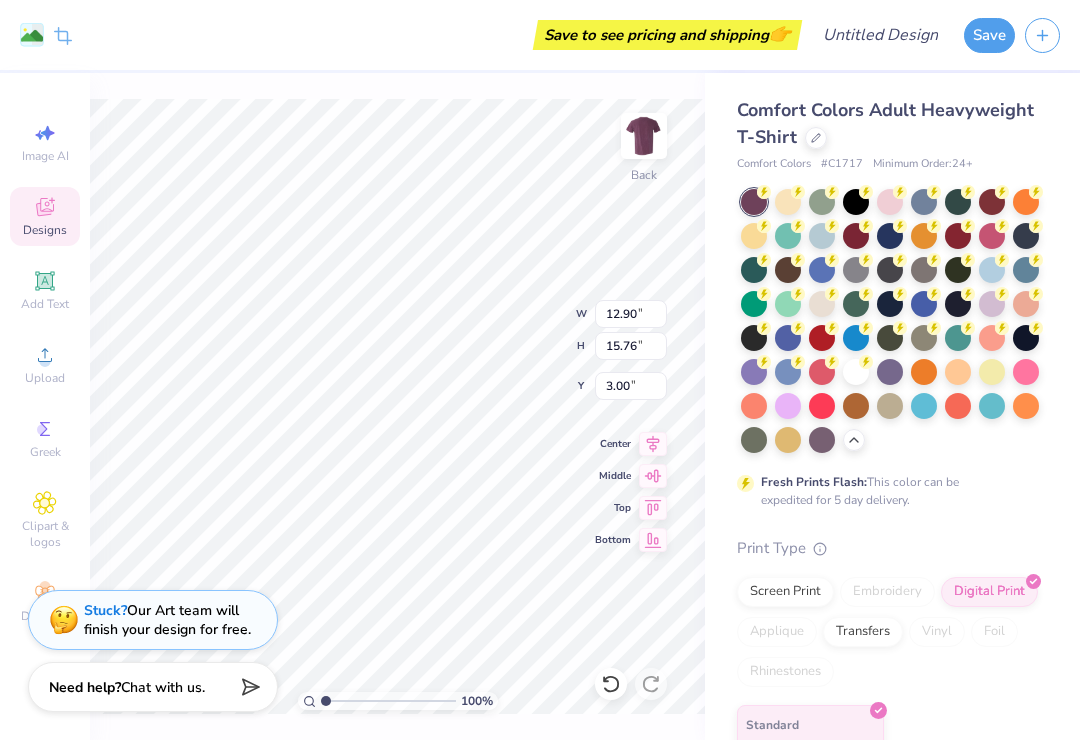 click at bounding box center [890, 372] 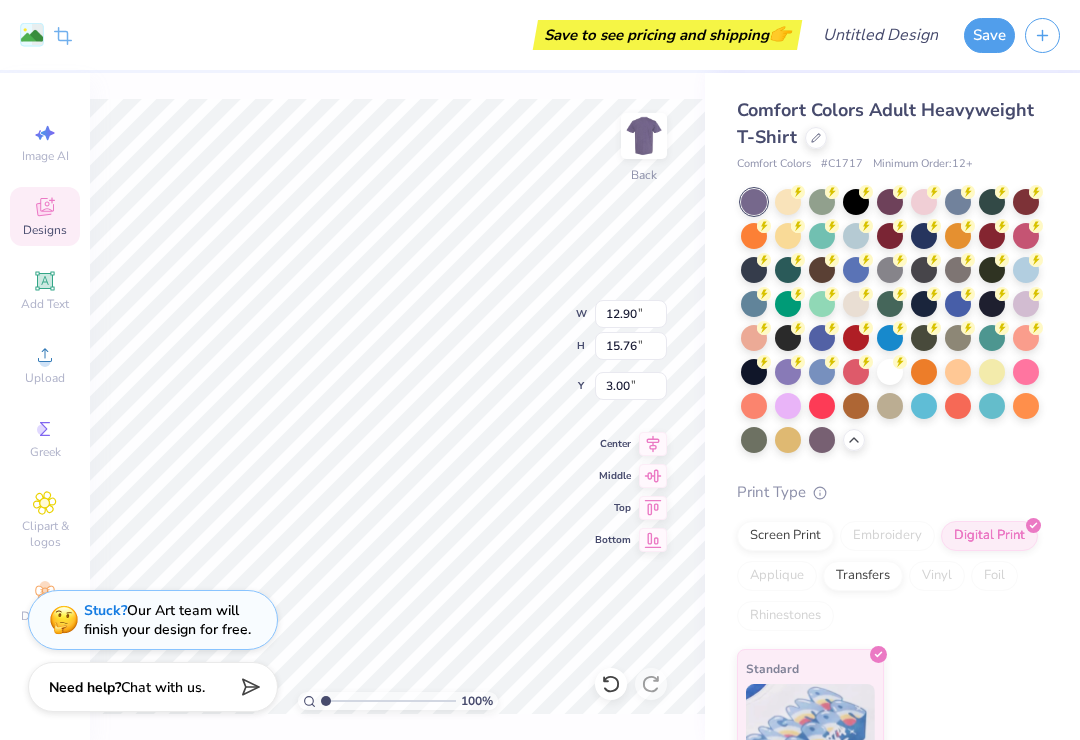 click at bounding box center [822, 440] 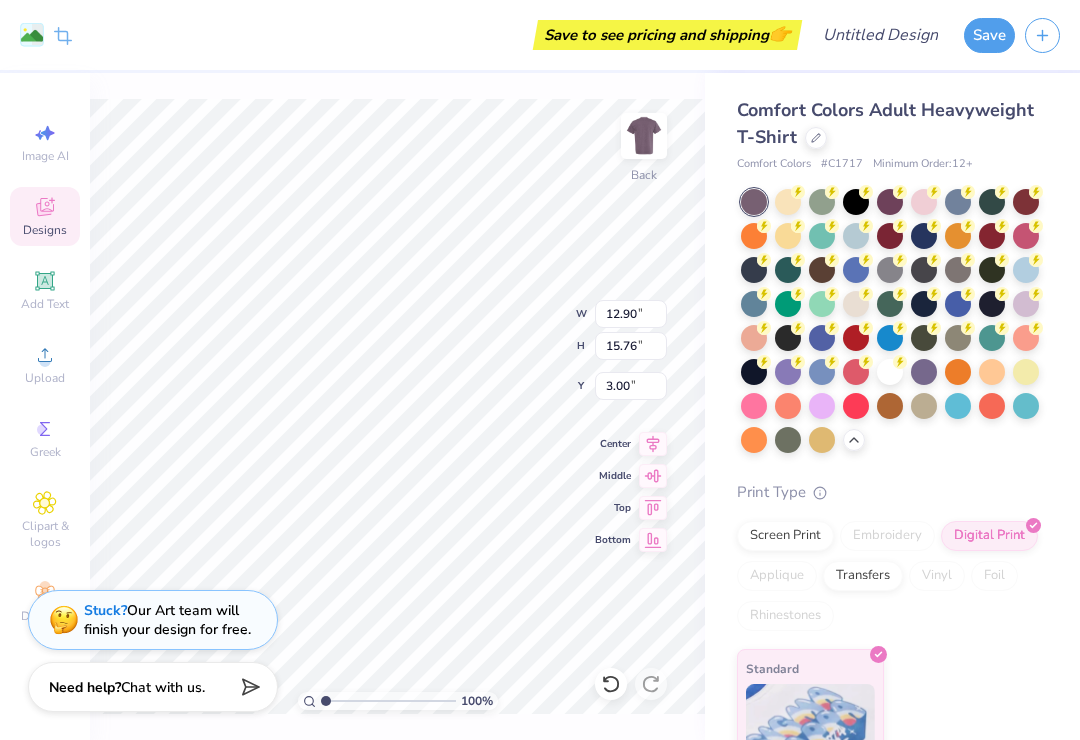 click at bounding box center (924, 372) 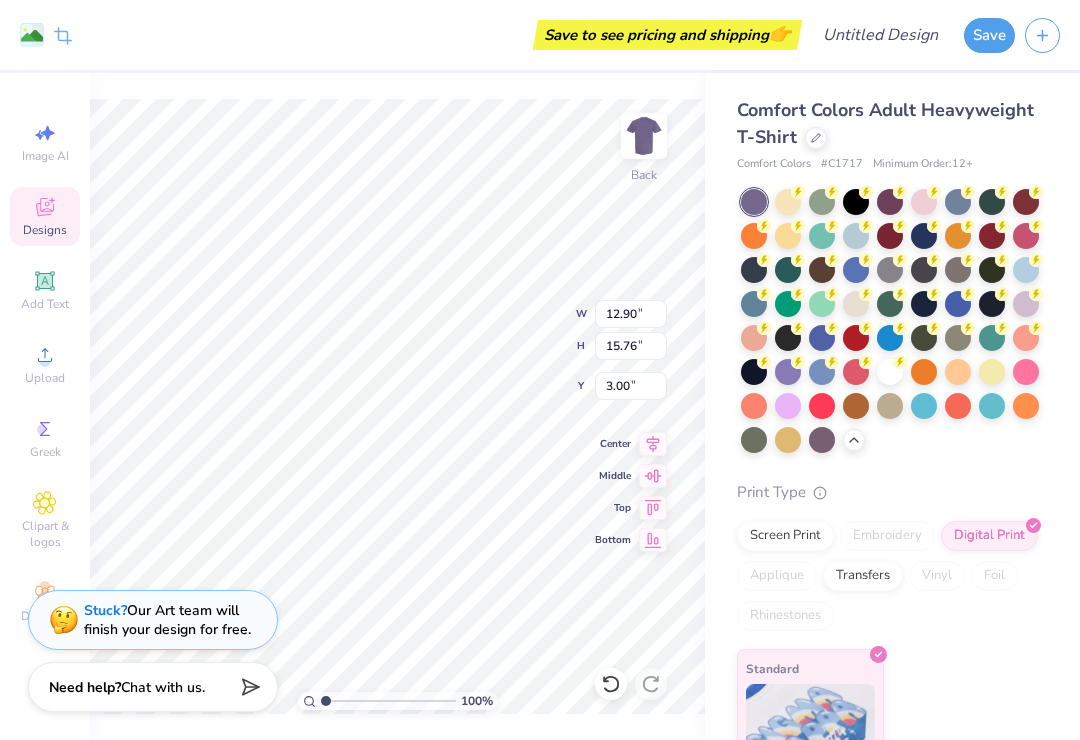 click at bounding box center [822, 440] 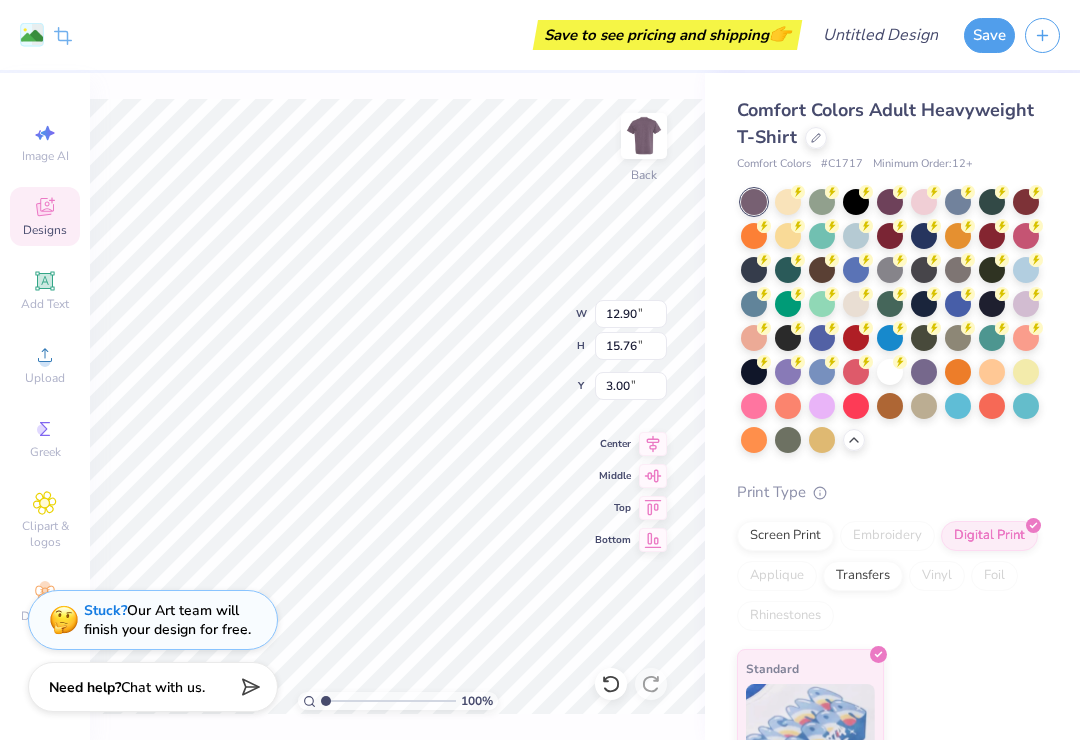 click at bounding box center (924, 372) 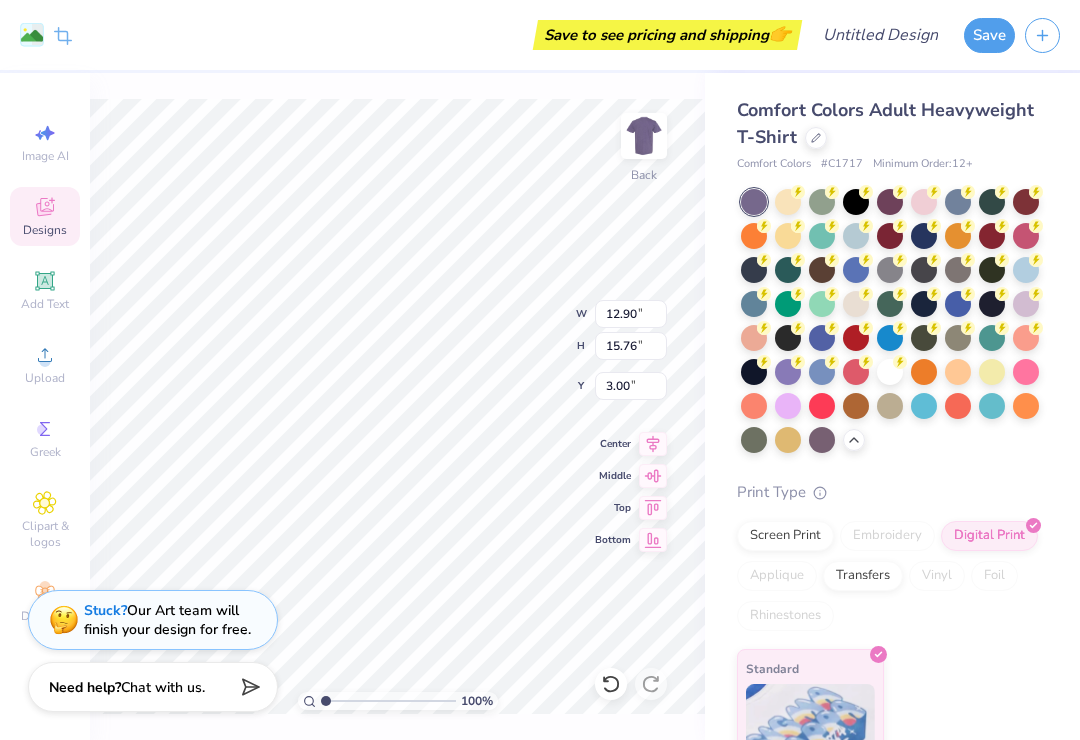 click at bounding box center (822, 440) 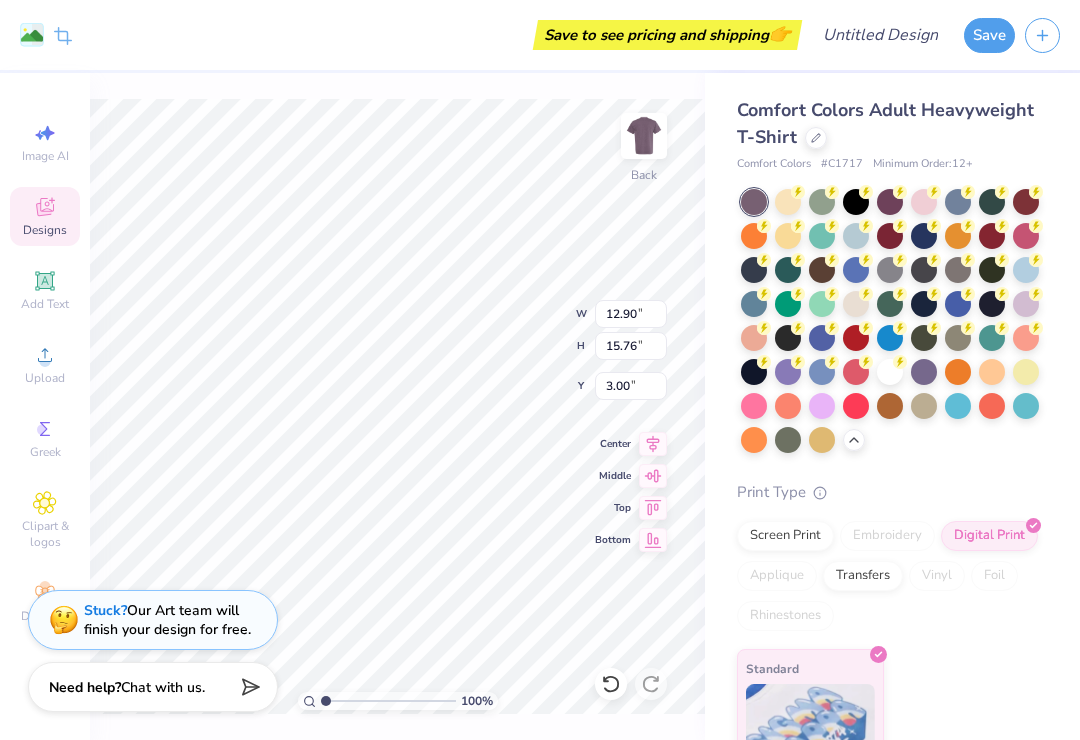 type on "4.04" 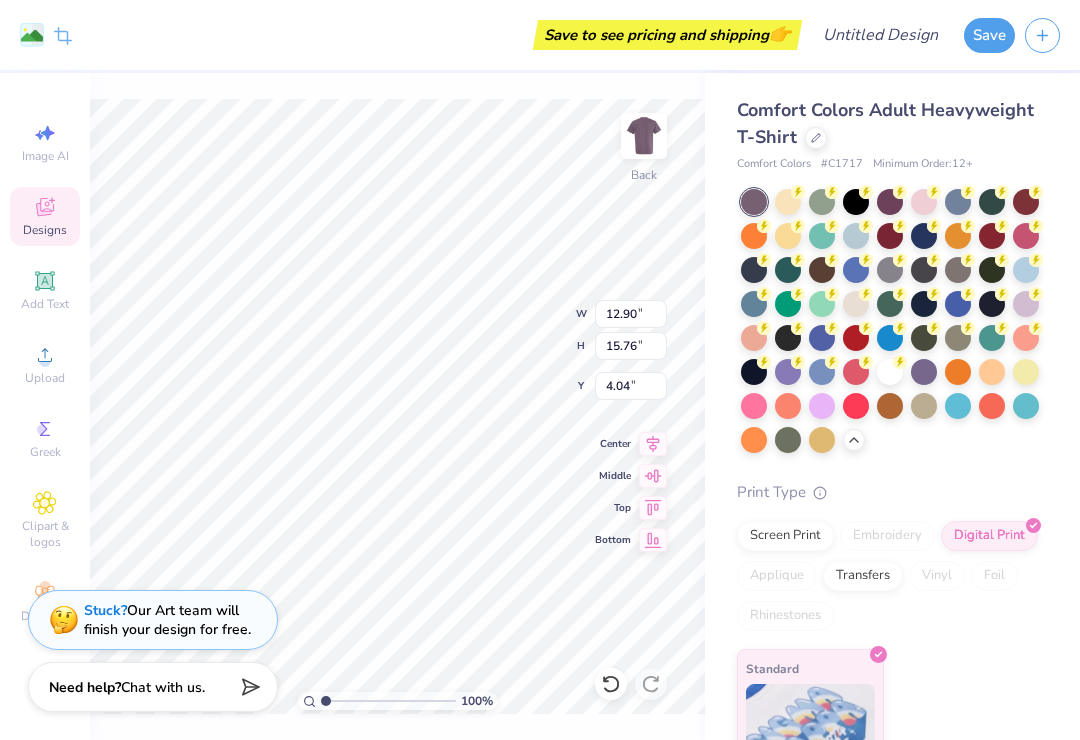 type on "12.05" 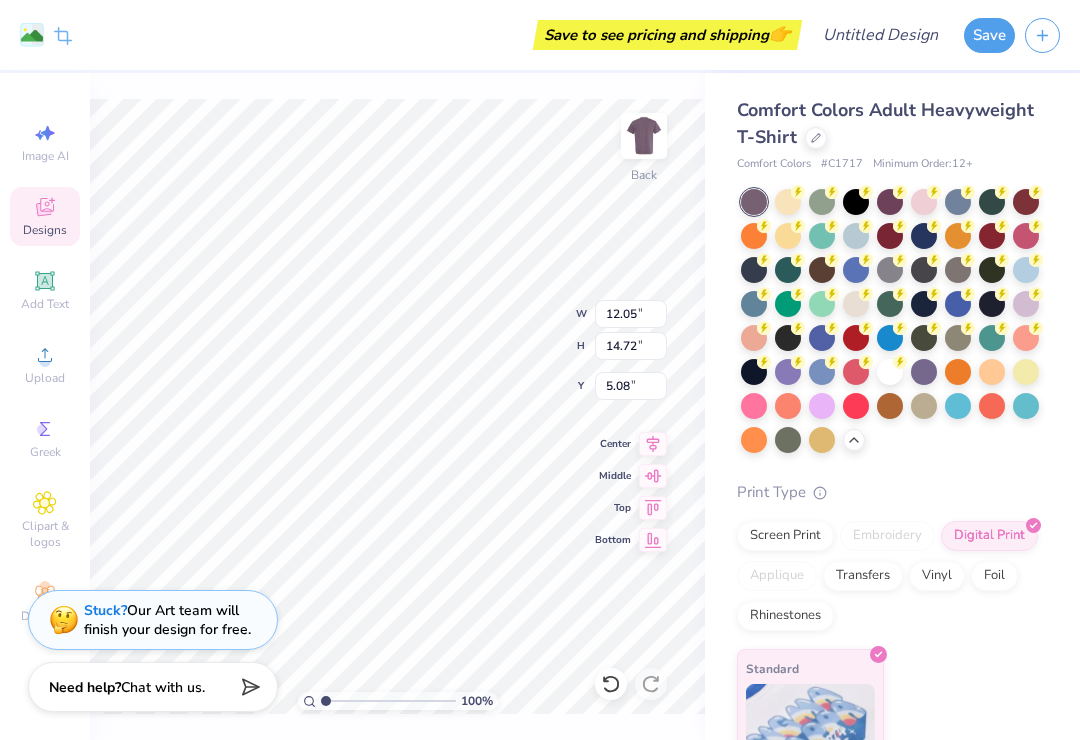 type on "3.00" 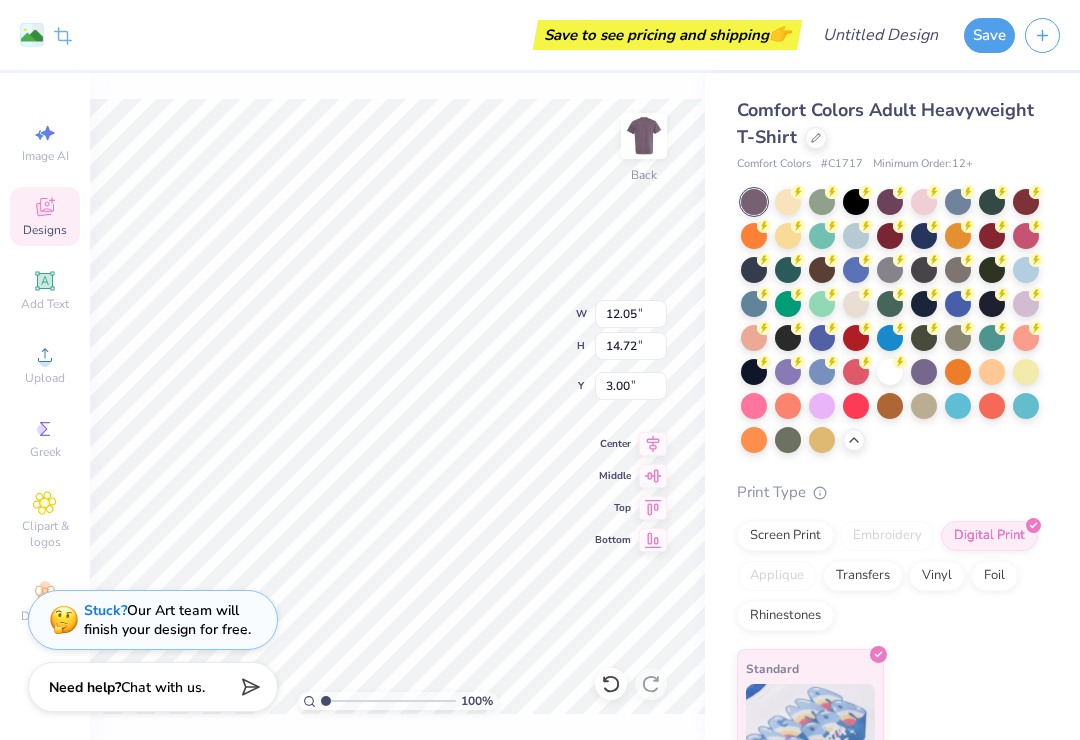 type on "12.56" 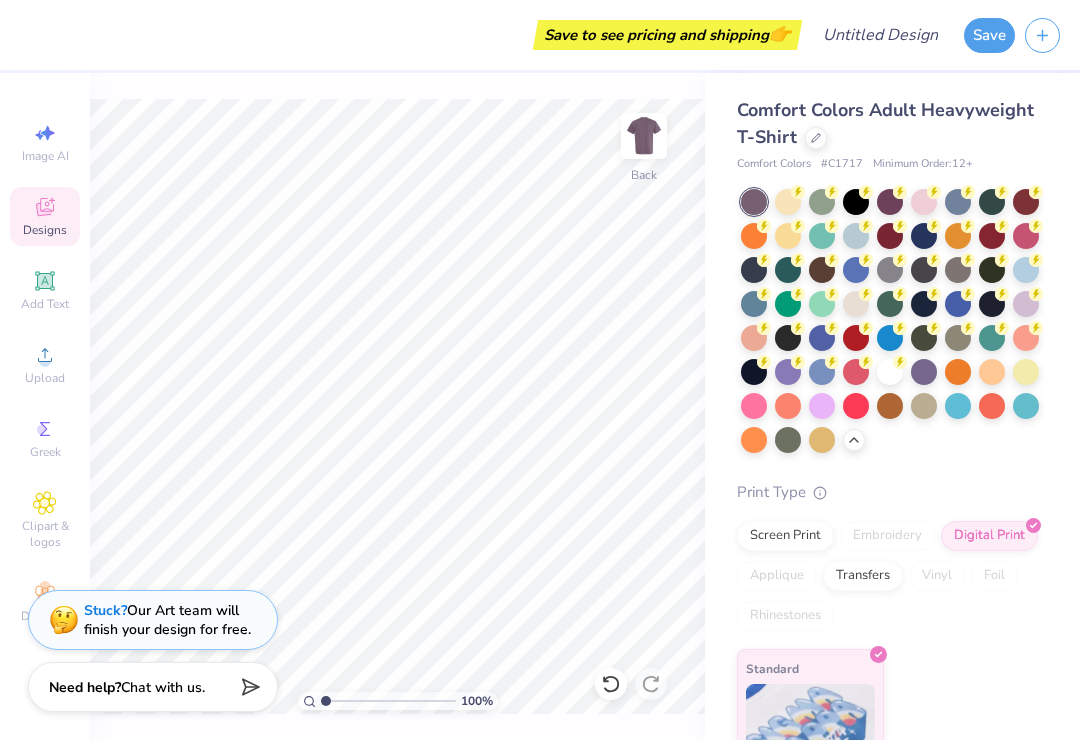 click on "Stuck?" at bounding box center (105, 610) 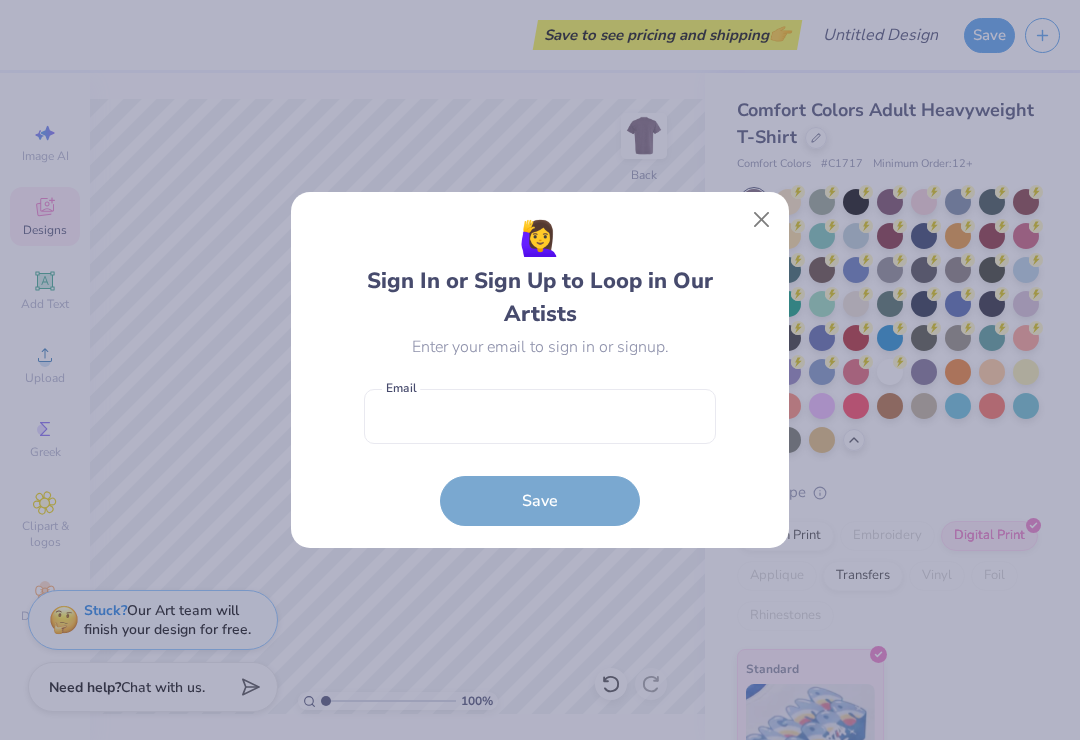 click at bounding box center [762, 220] 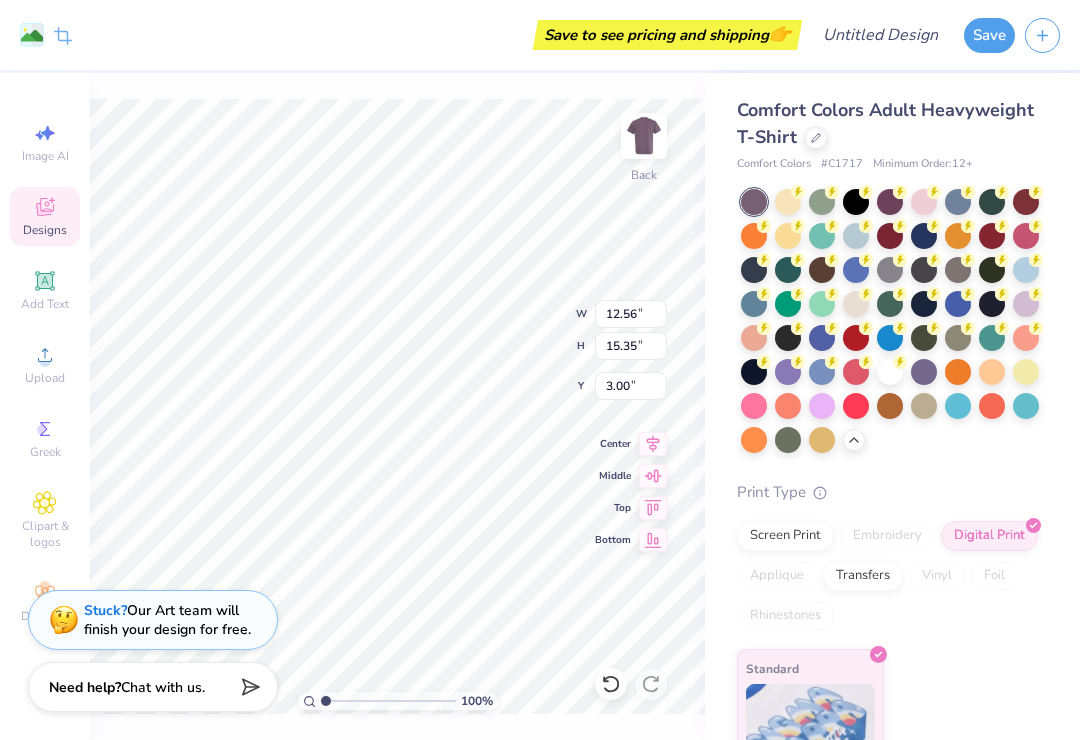 click at bounding box center [1026, 202] 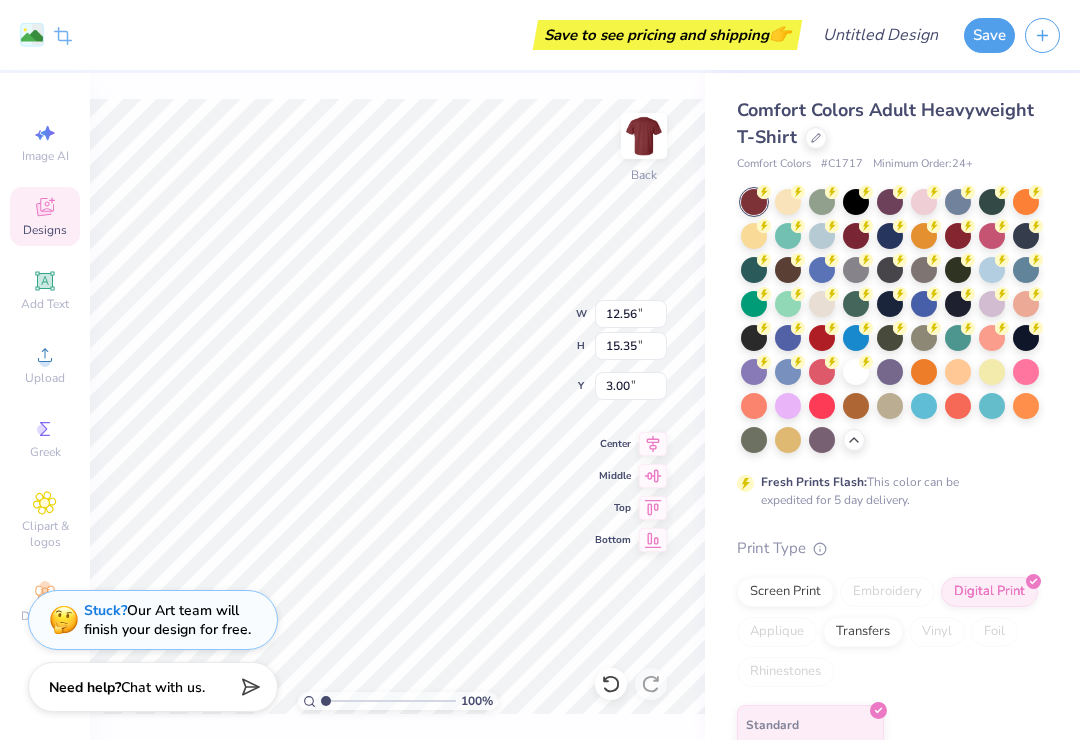 click at bounding box center (1026, 236) 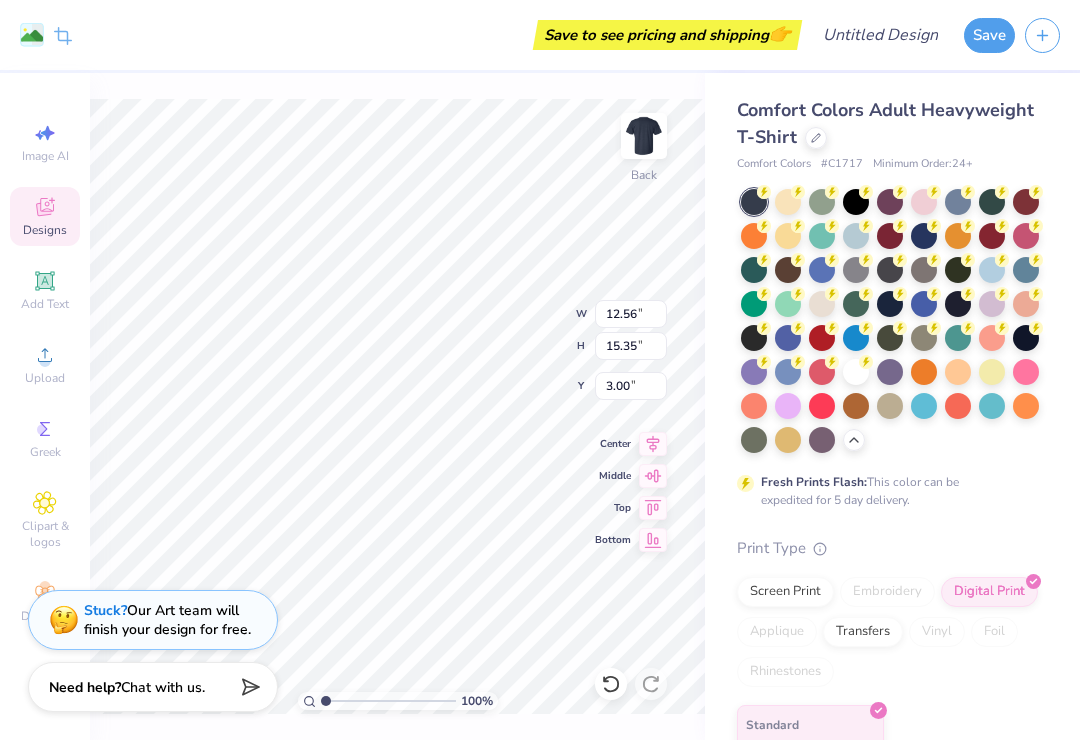 click at bounding box center (924, 372) 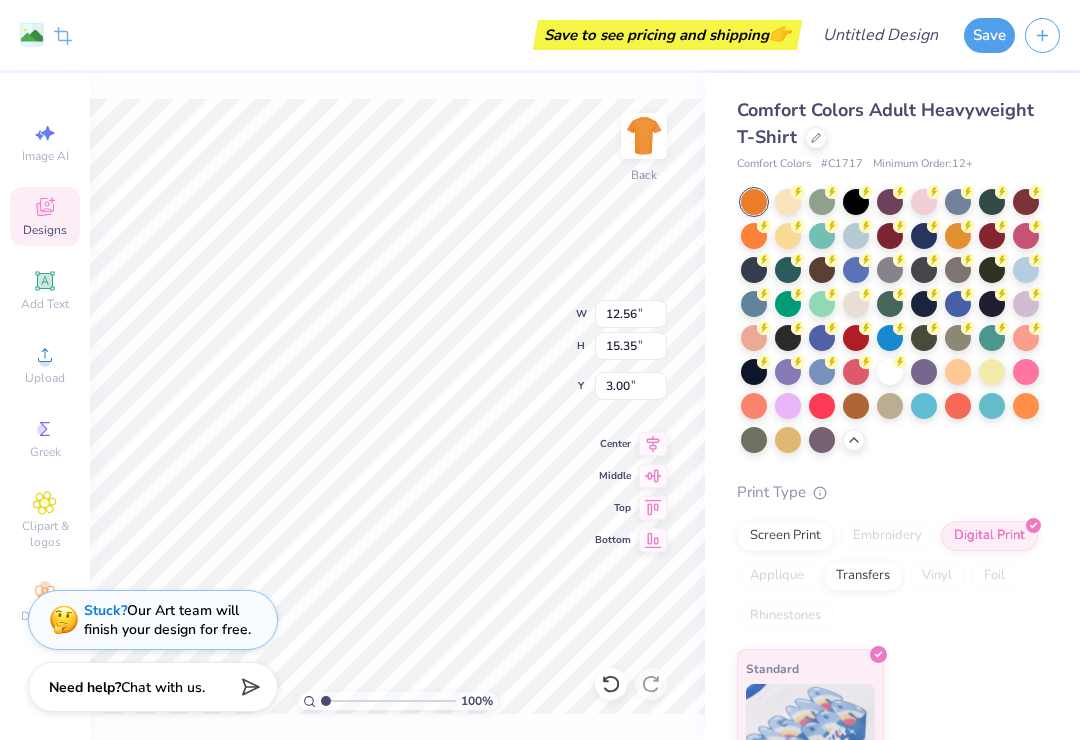 click at bounding box center [924, 372] 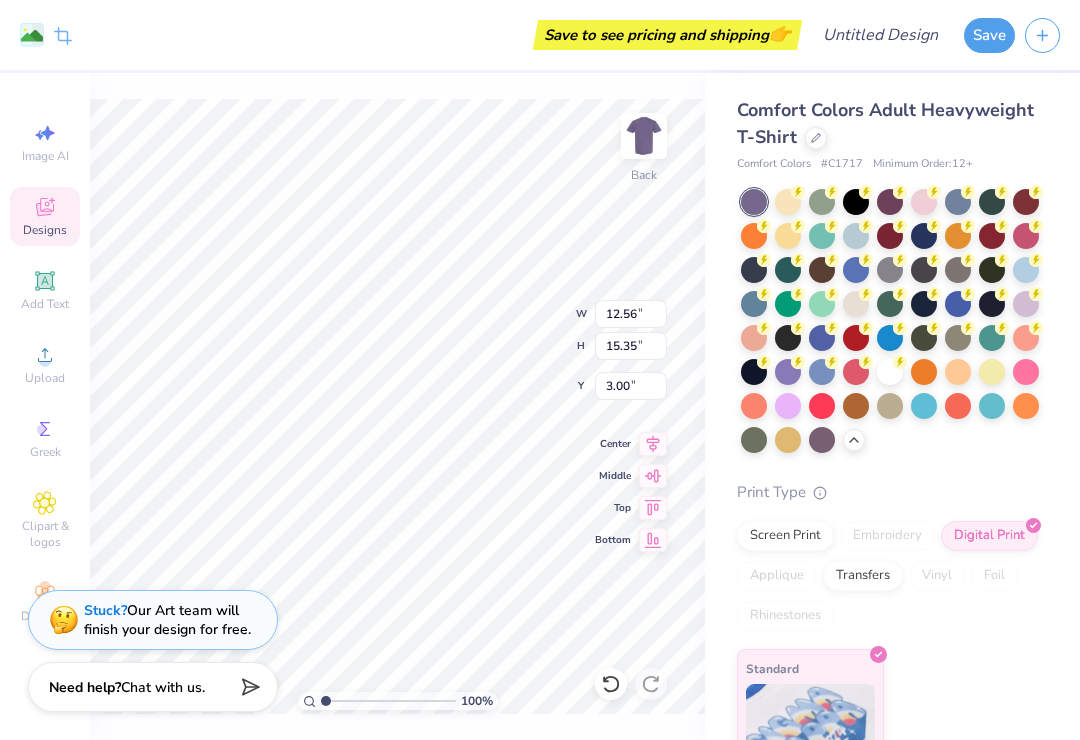 click at bounding box center [924, 372] 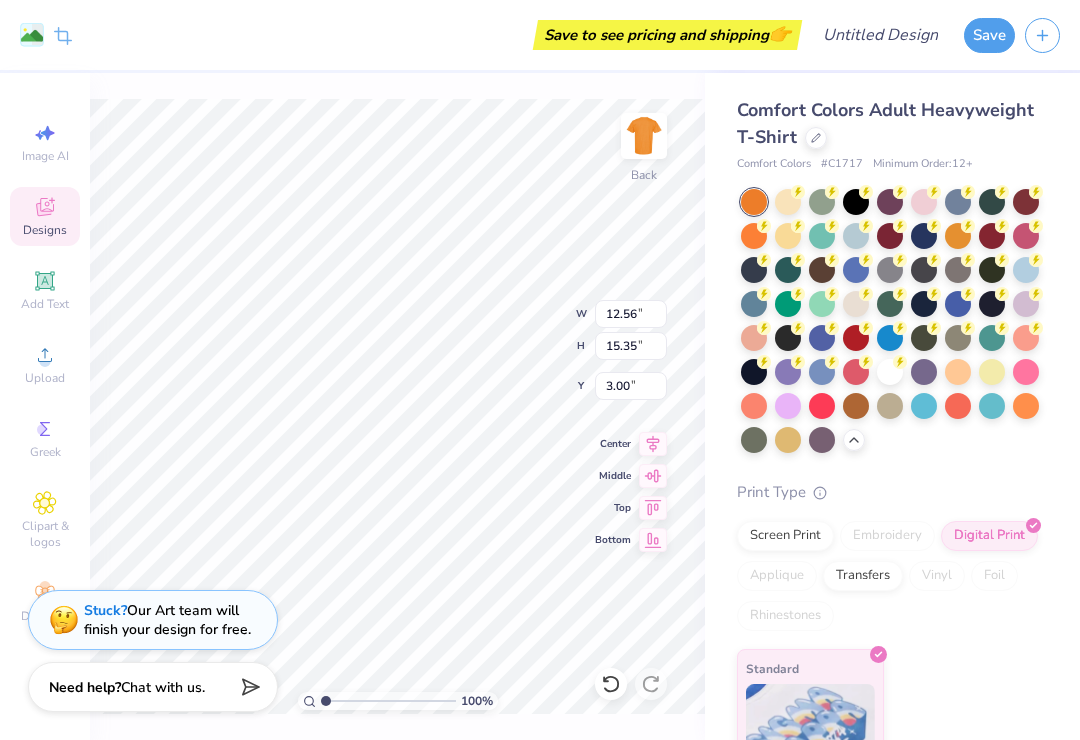 click at bounding box center (924, 372) 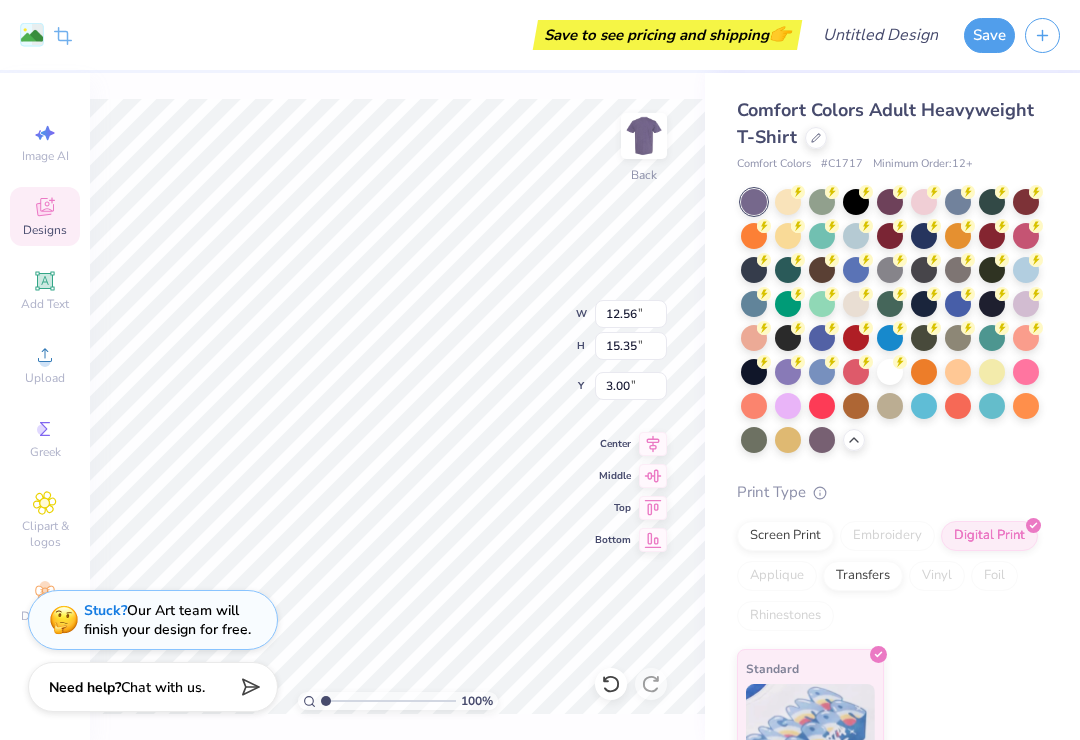 click at bounding box center [822, 440] 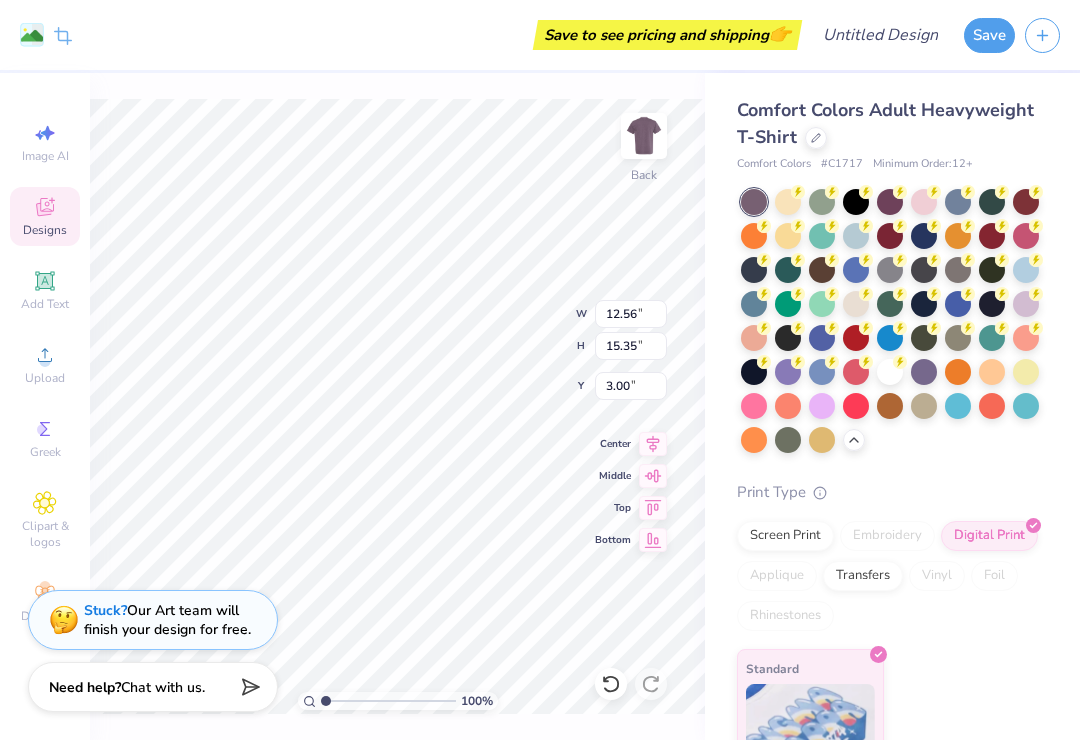 click at bounding box center [822, 440] 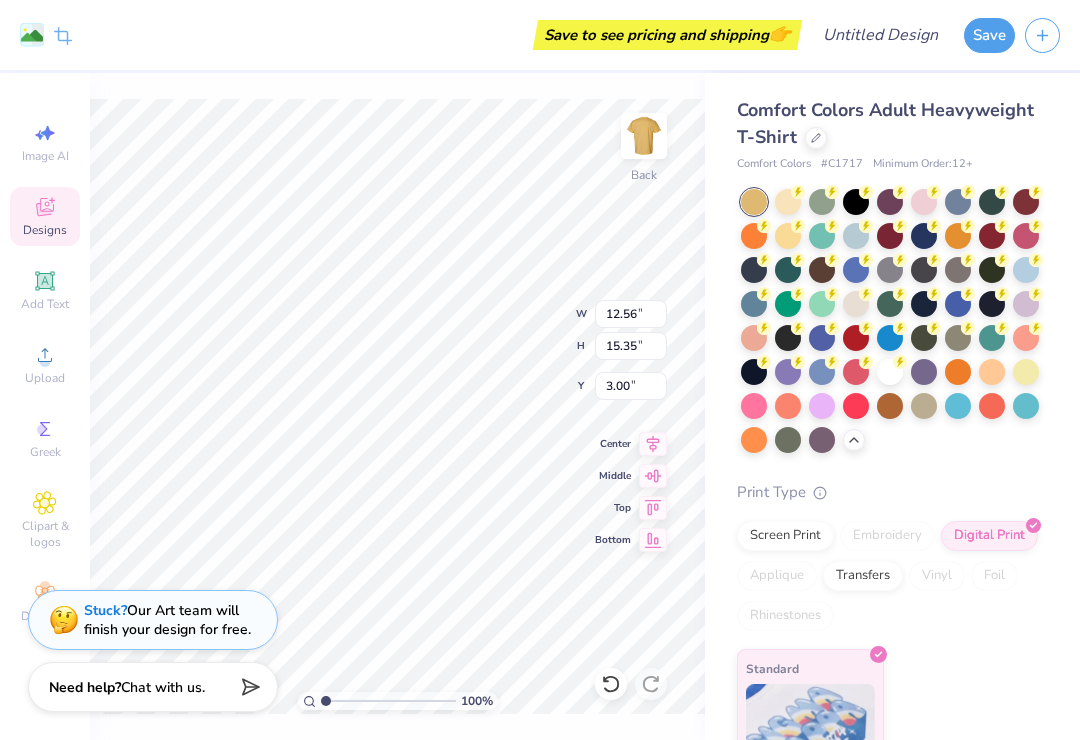 click at bounding box center (822, 440) 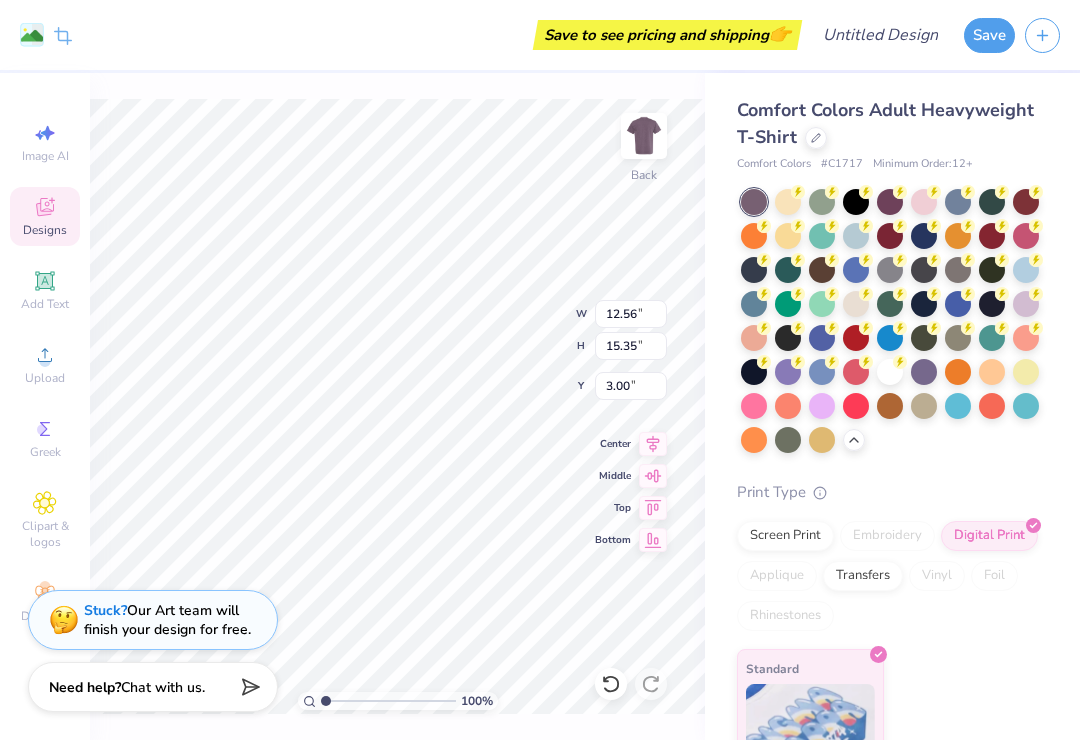 click 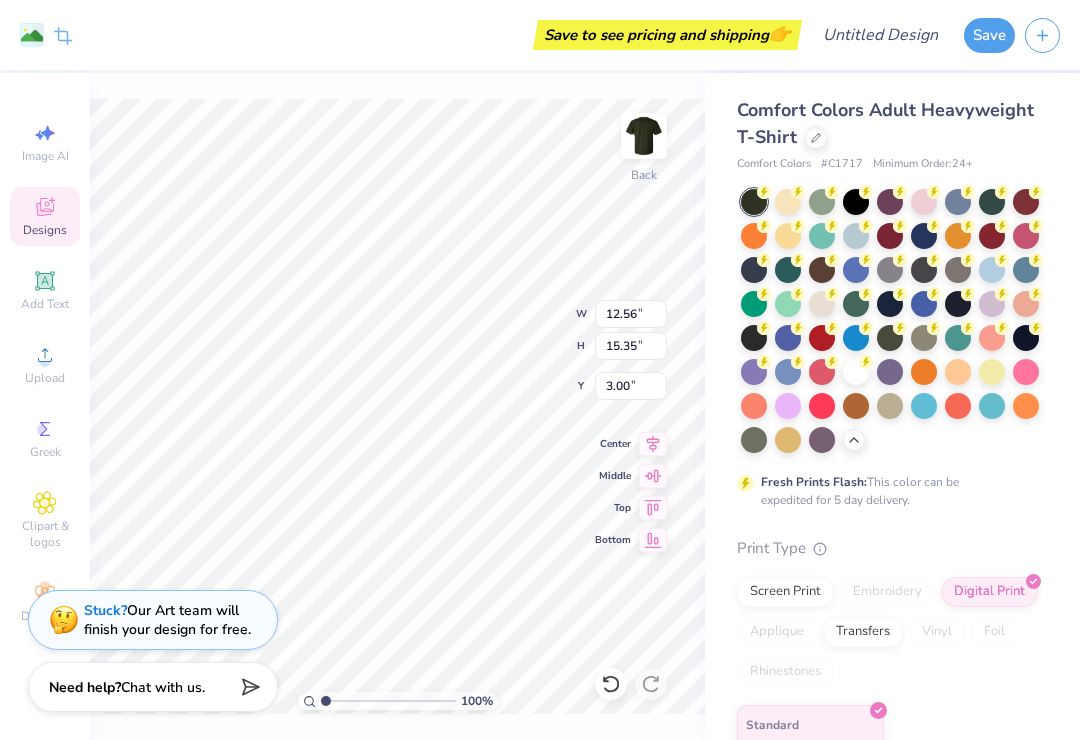 click at bounding box center [856, 304] 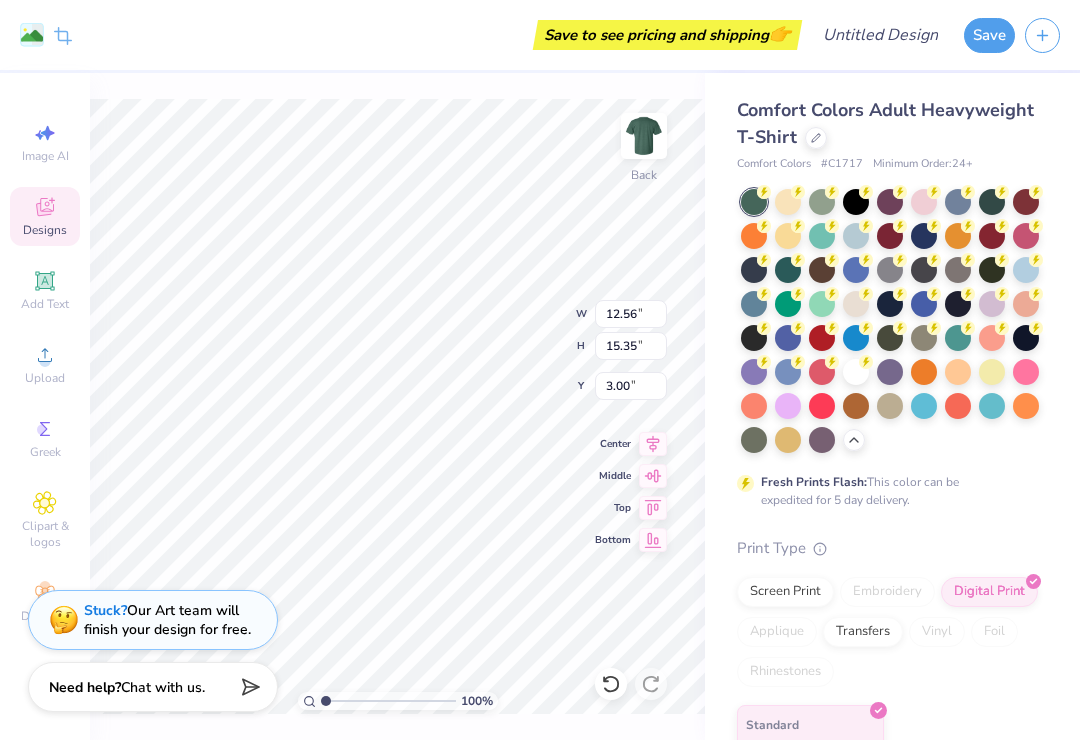 click at bounding box center (1026, 338) 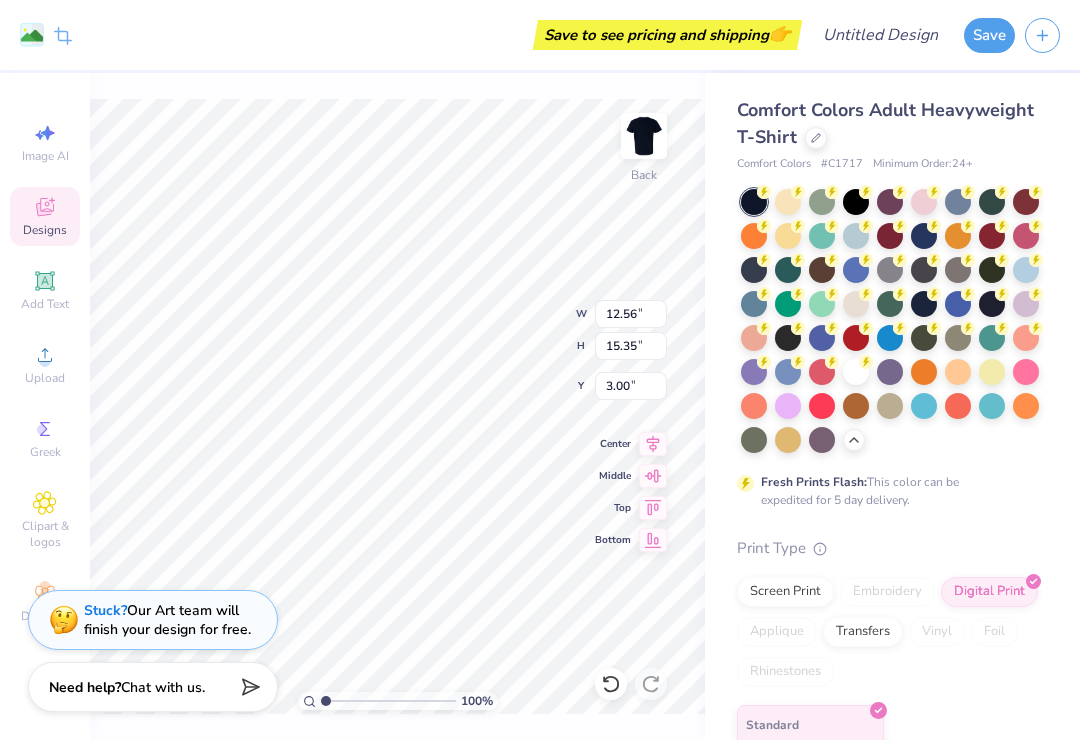 click at bounding box center [1026, 338] 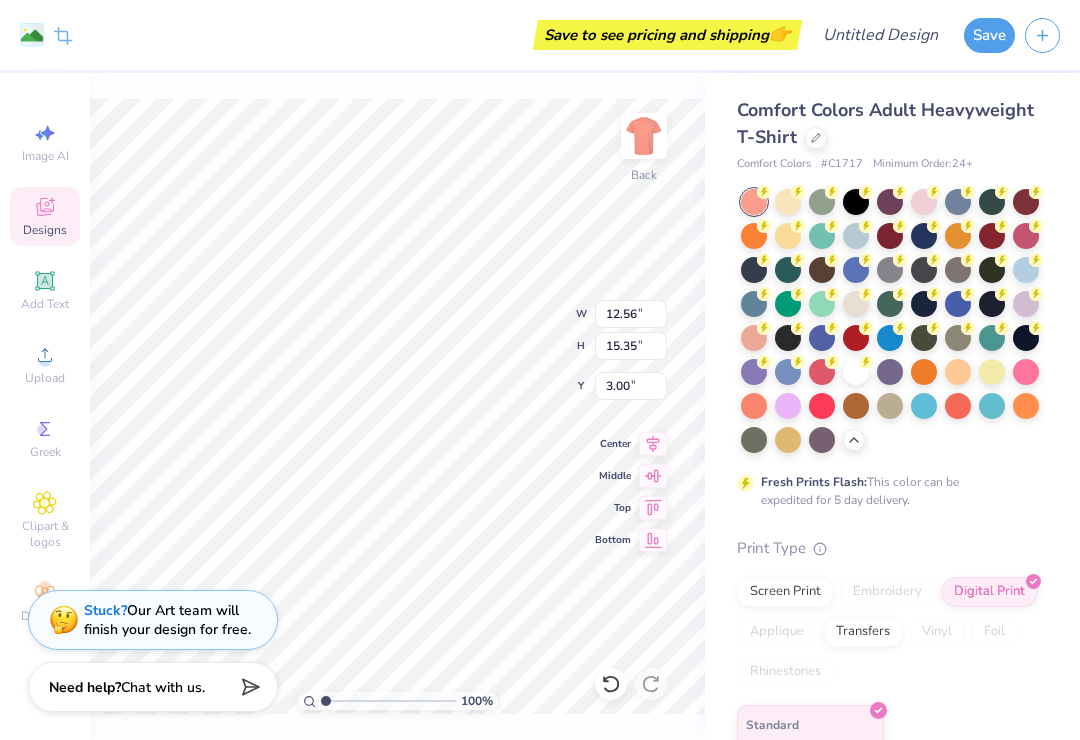 click at bounding box center (890, 372) 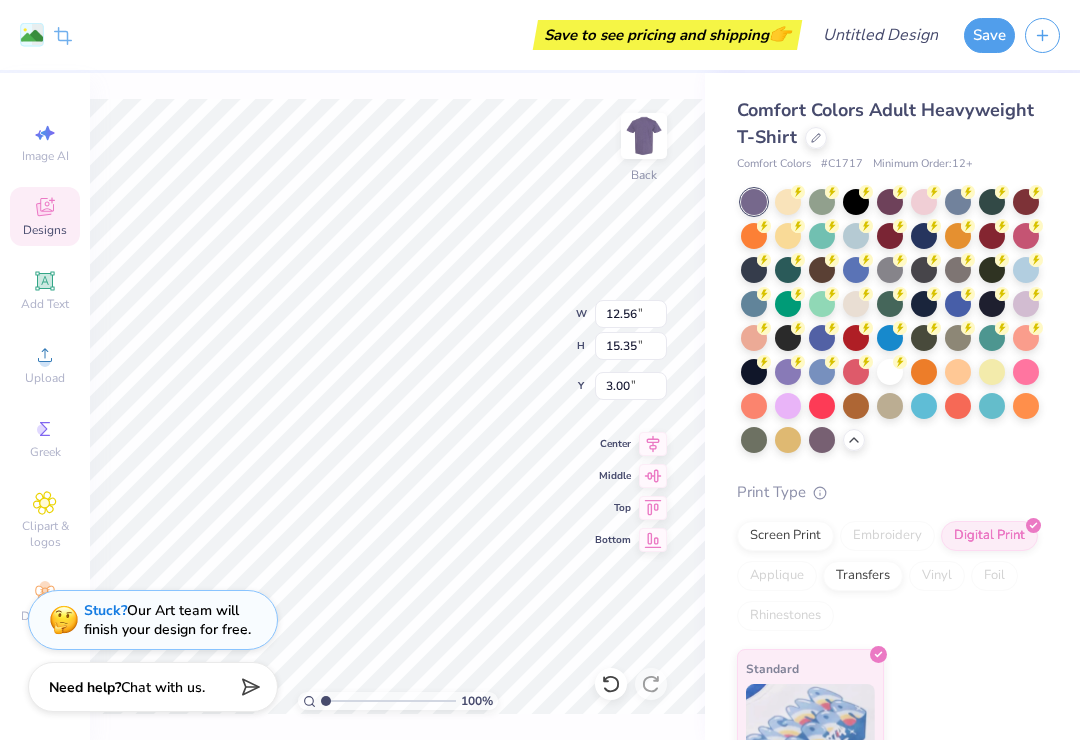 click at bounding box center (822, 440) 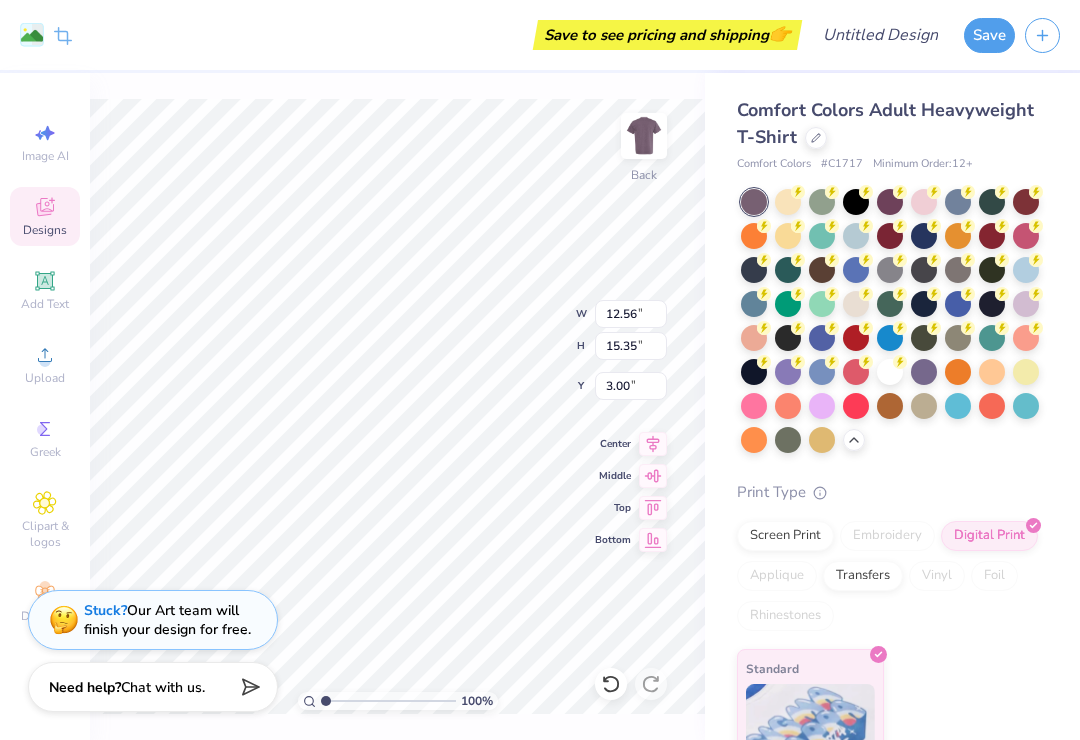 click at bounding box center [924, 270] 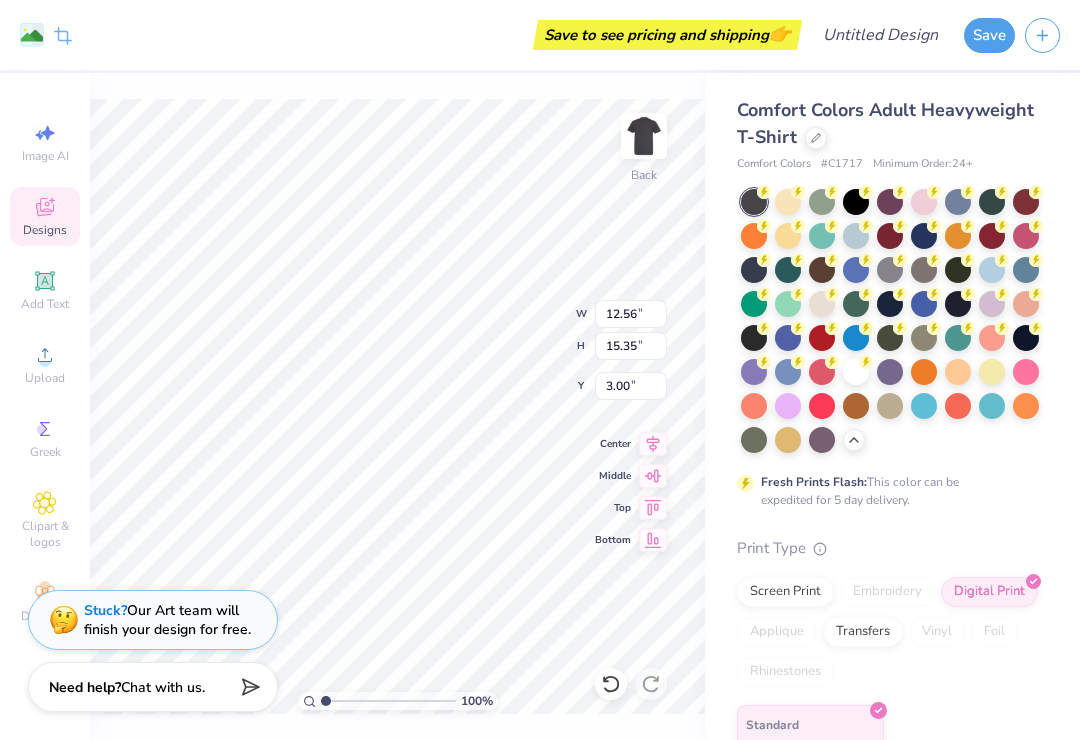 click 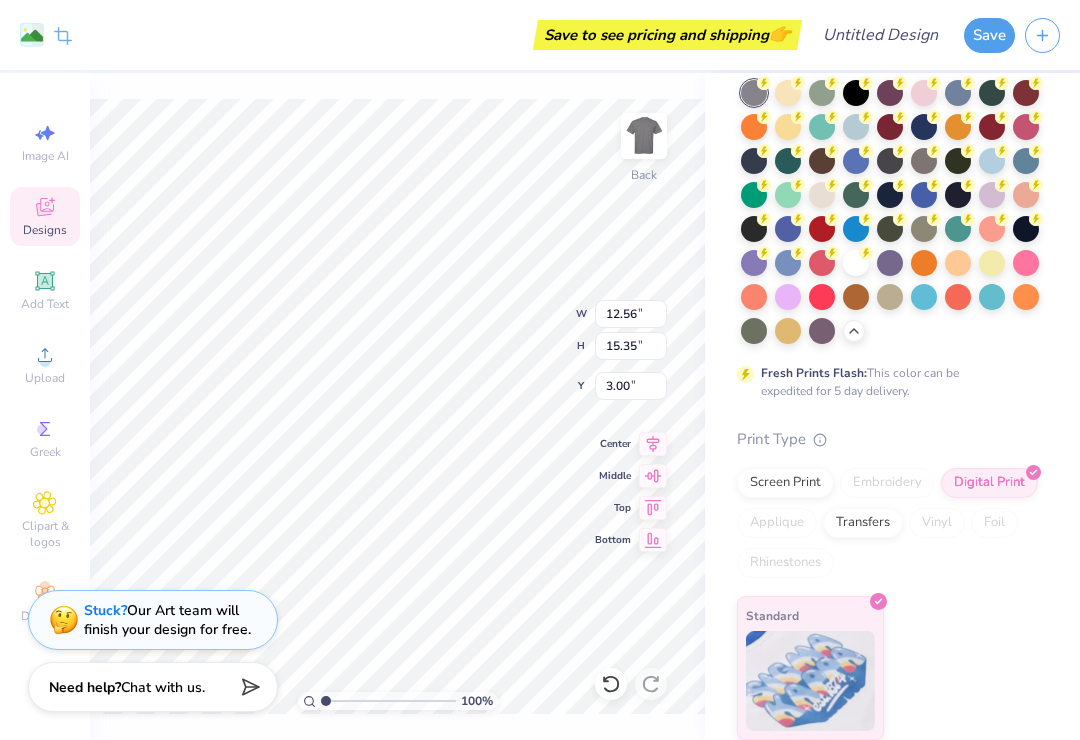 scroll, scrollTop: 108, scrollLeft: 0, axis: vertical 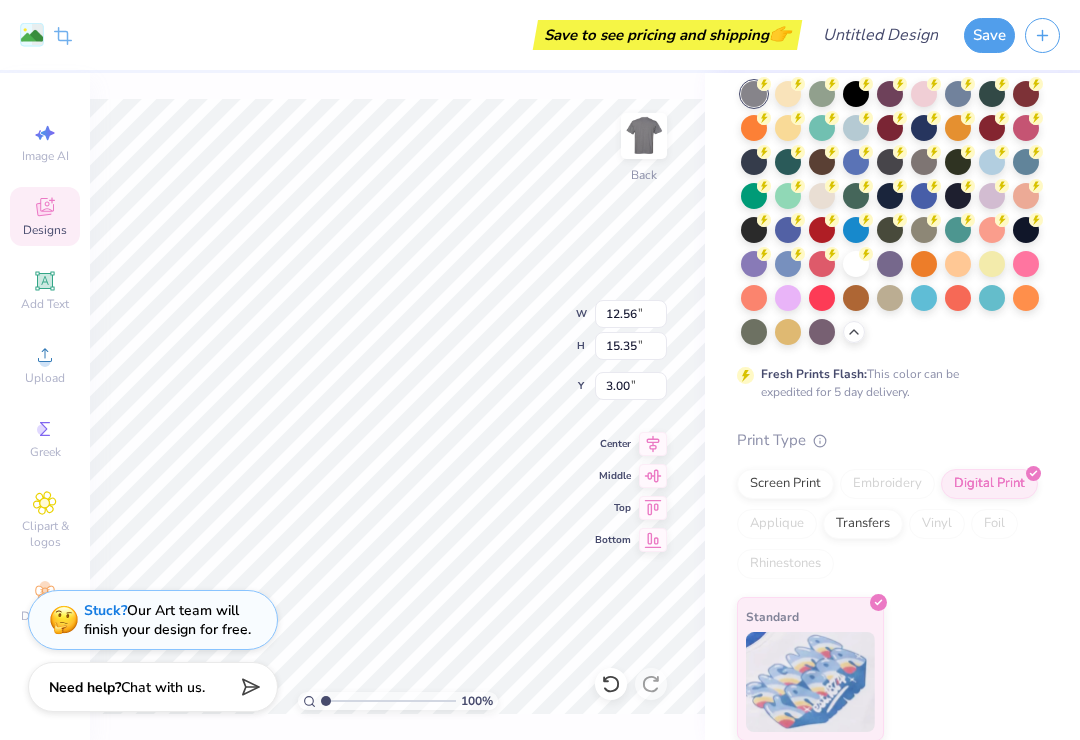 click on "Transfers" at bounding box center (863, 524) 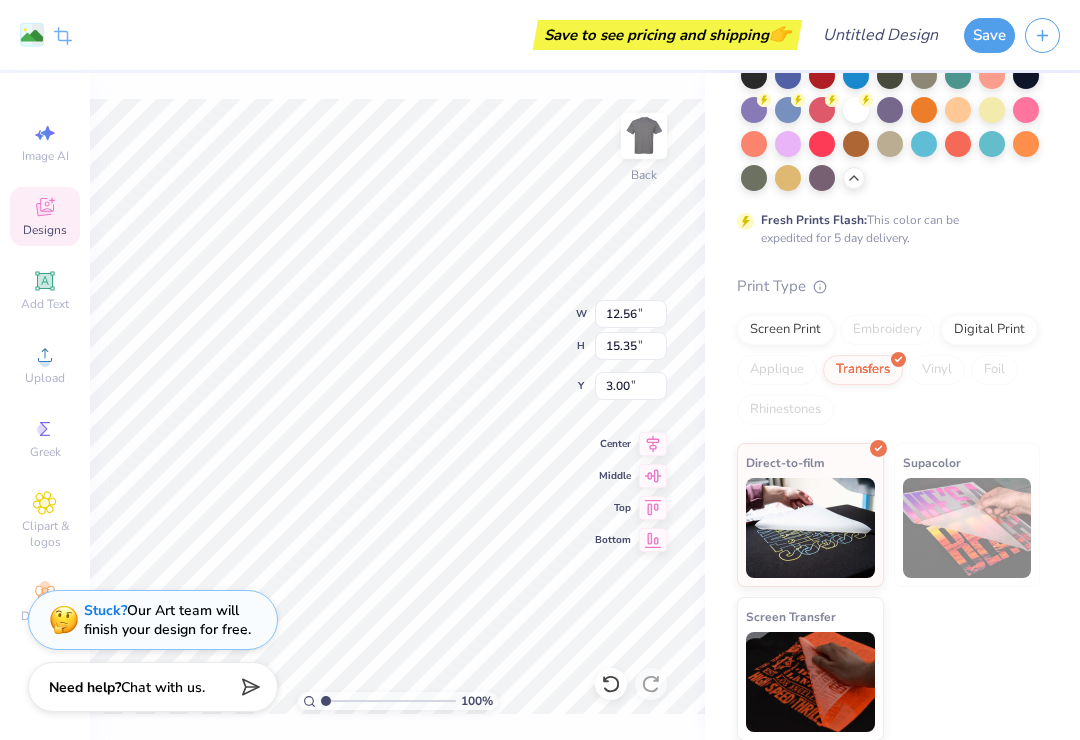 scroll, scrollTop: 262, scrollLeft: 0, axis: vertical 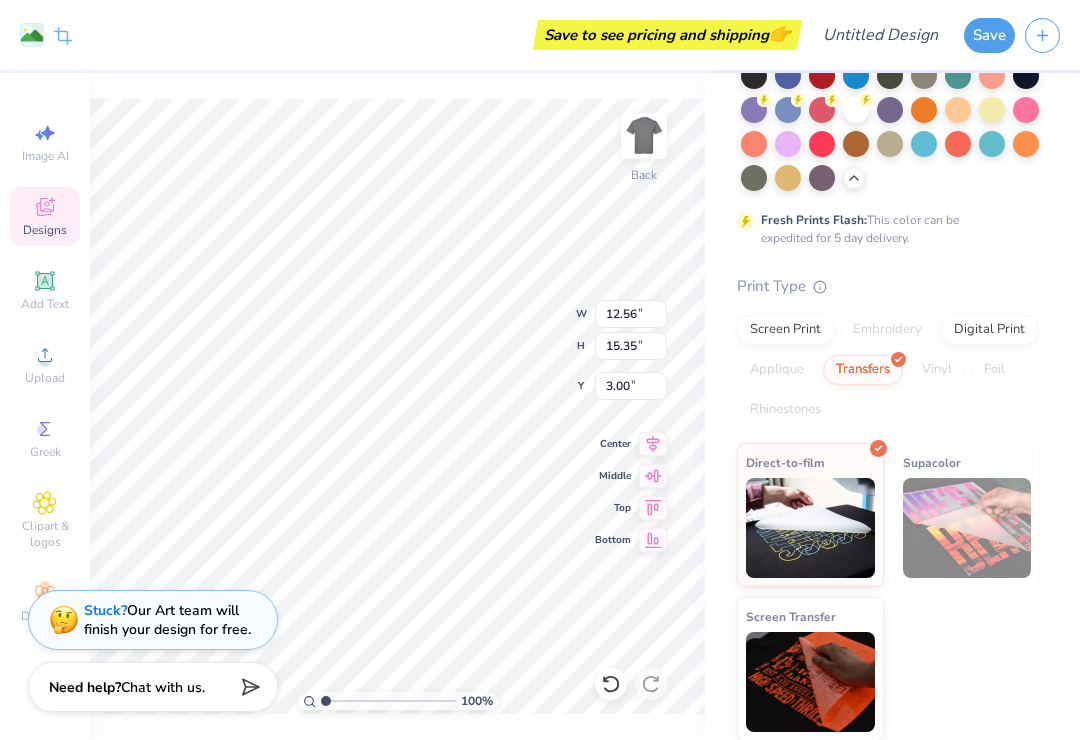 click on "Screen Print" at bounding box center [785, 330] 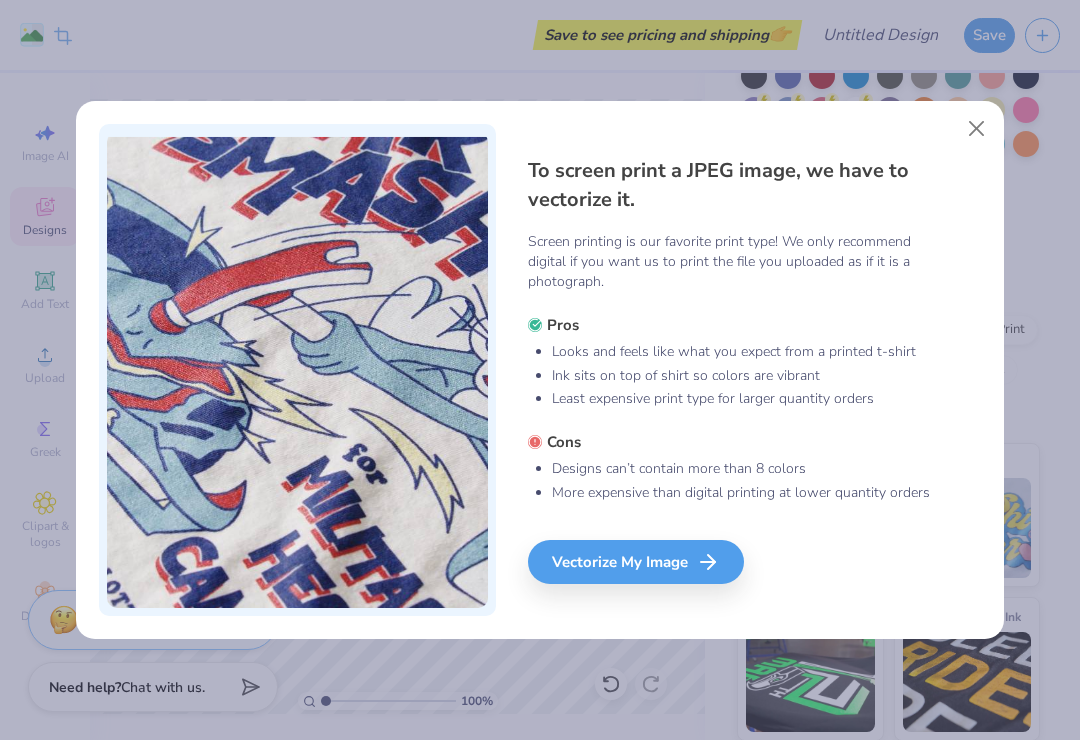click at bounding box center (977, 129) 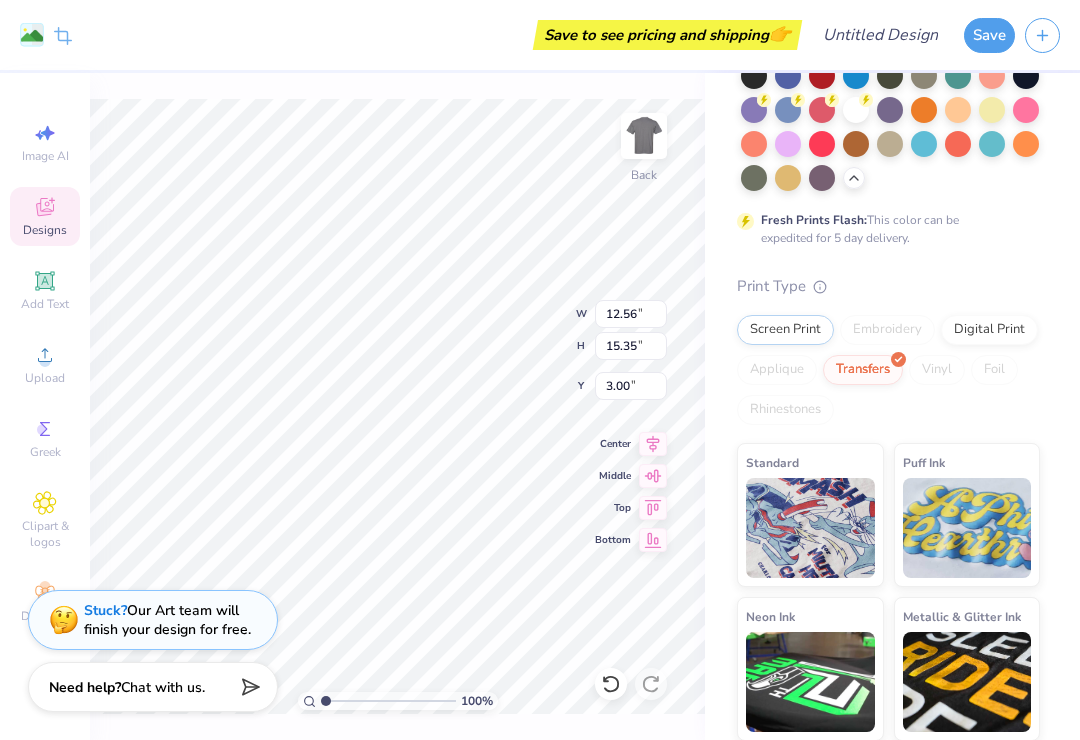 click on "Digital Print" at bounding box center (989, 330) 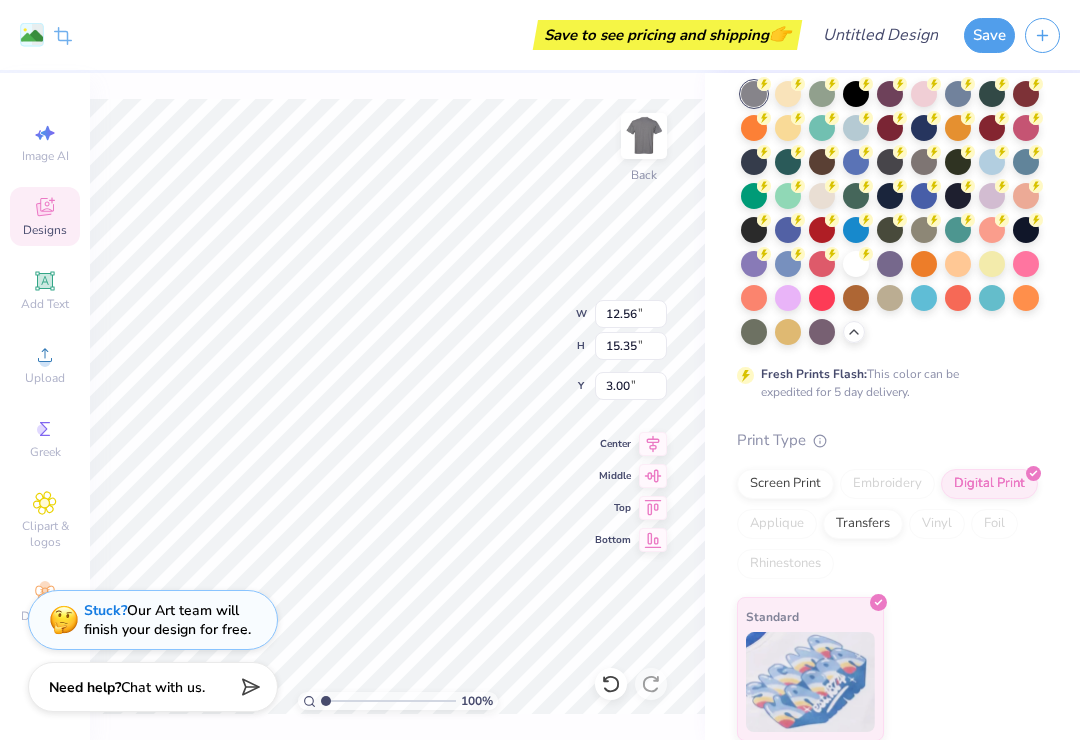 scroll, scrollTop: 77, scrollLeft: 0, axis: vertical 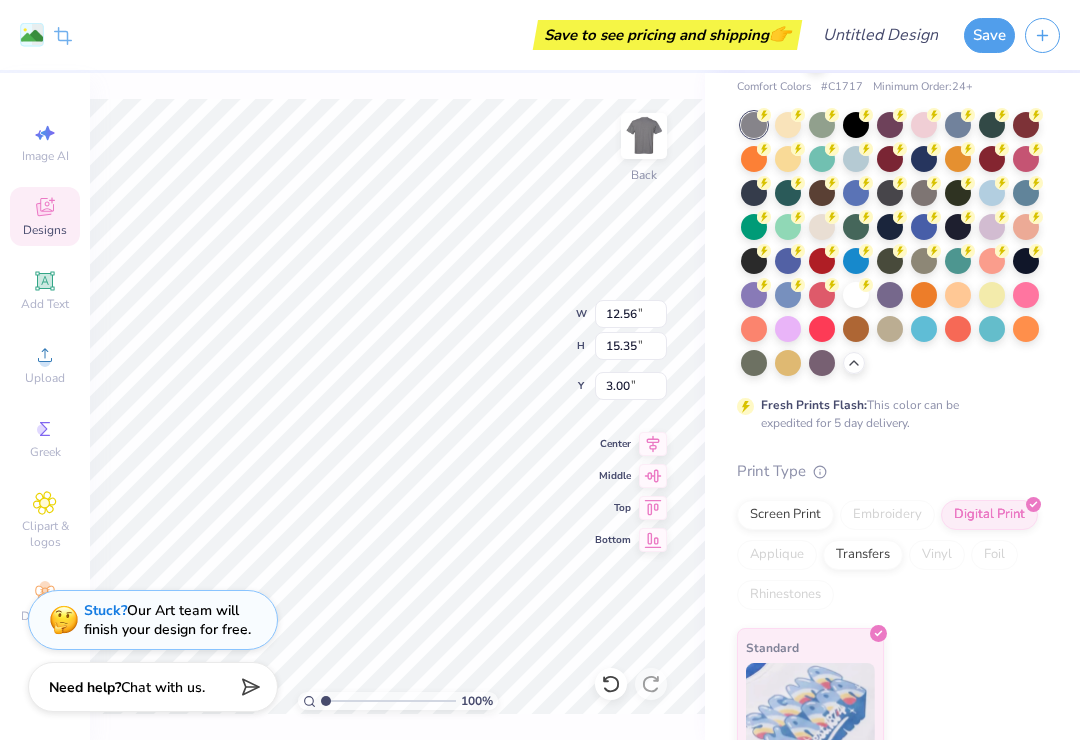 click on "Screen Print" at bounding box center (785, 515) 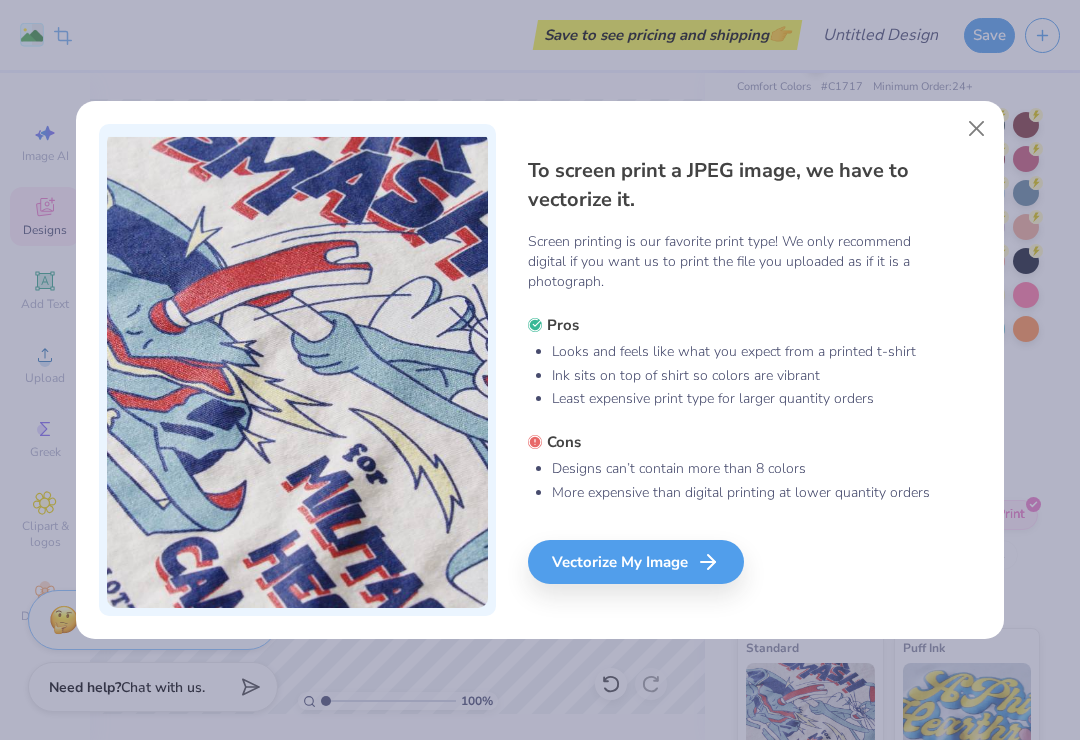click at bounding box center (977, 129) 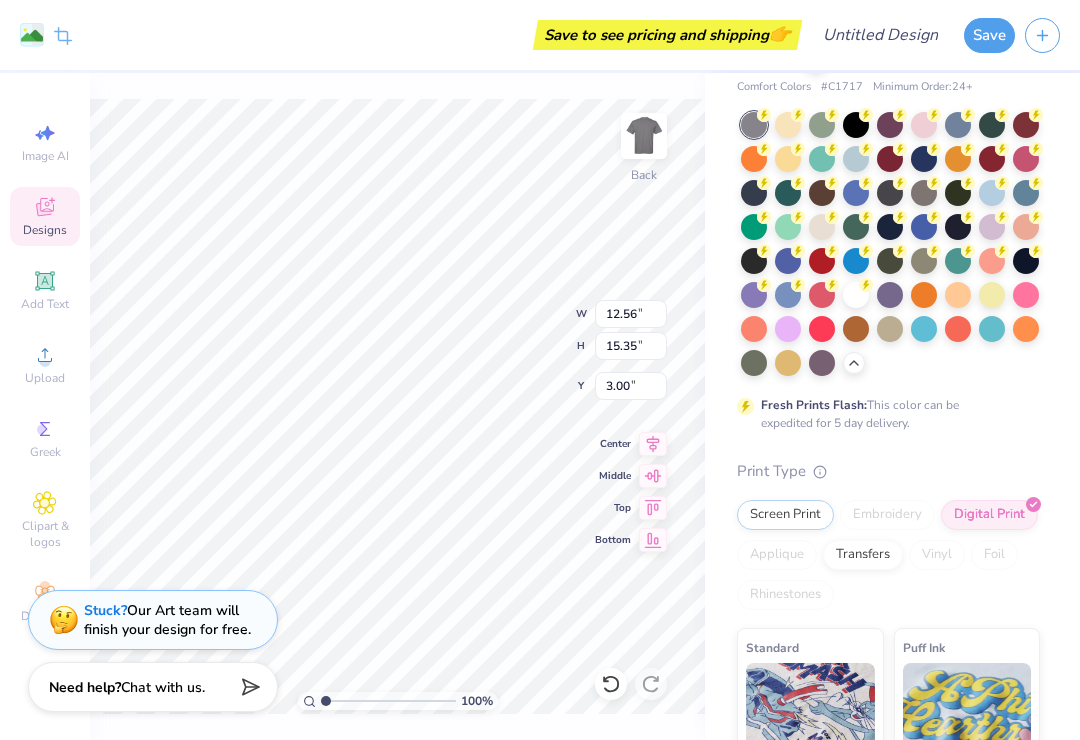 click at bounding box center [890, 295] 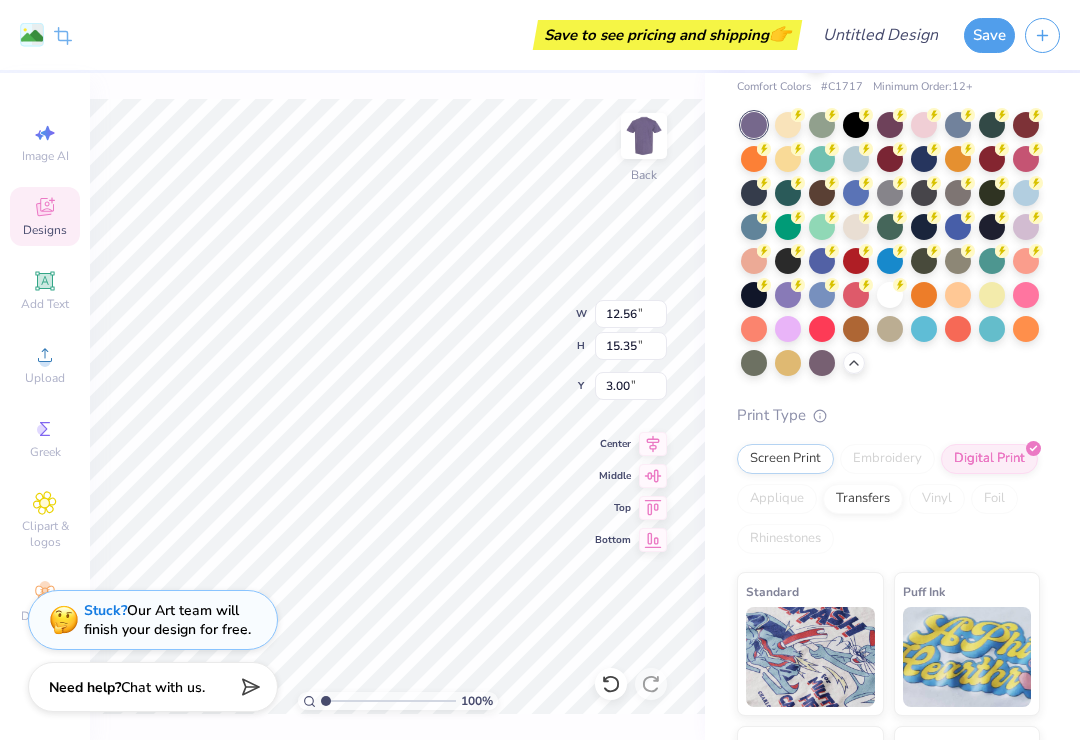 click at bounding box center (822, 363) 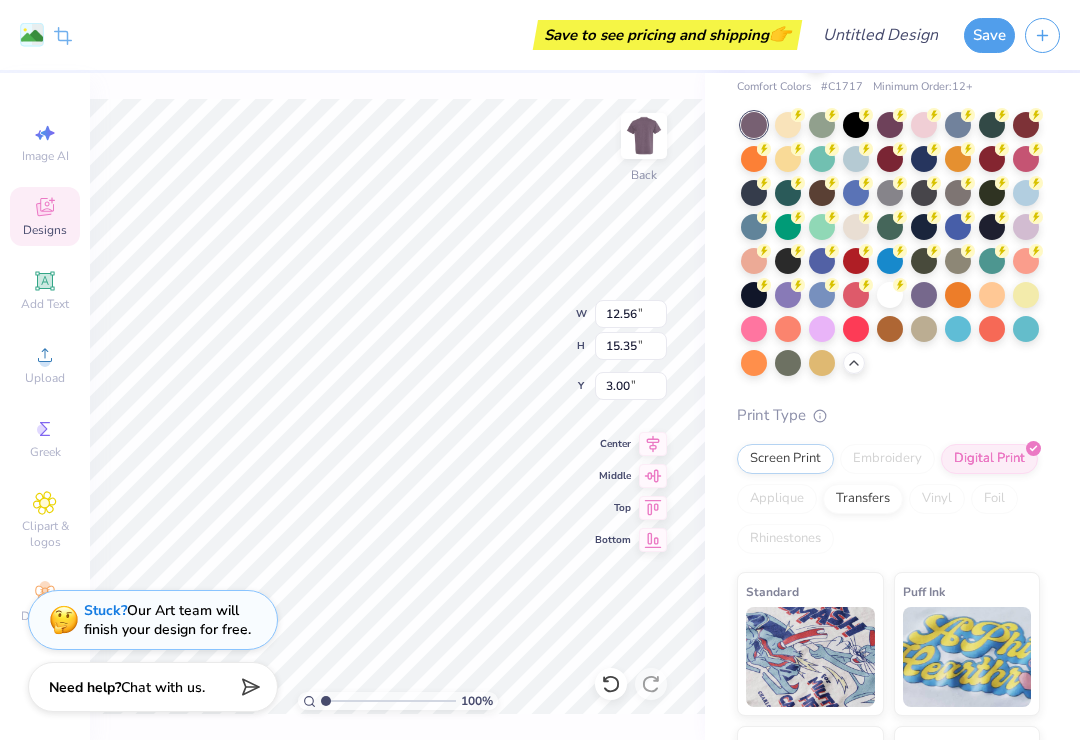click at bounding box center (890, 193) 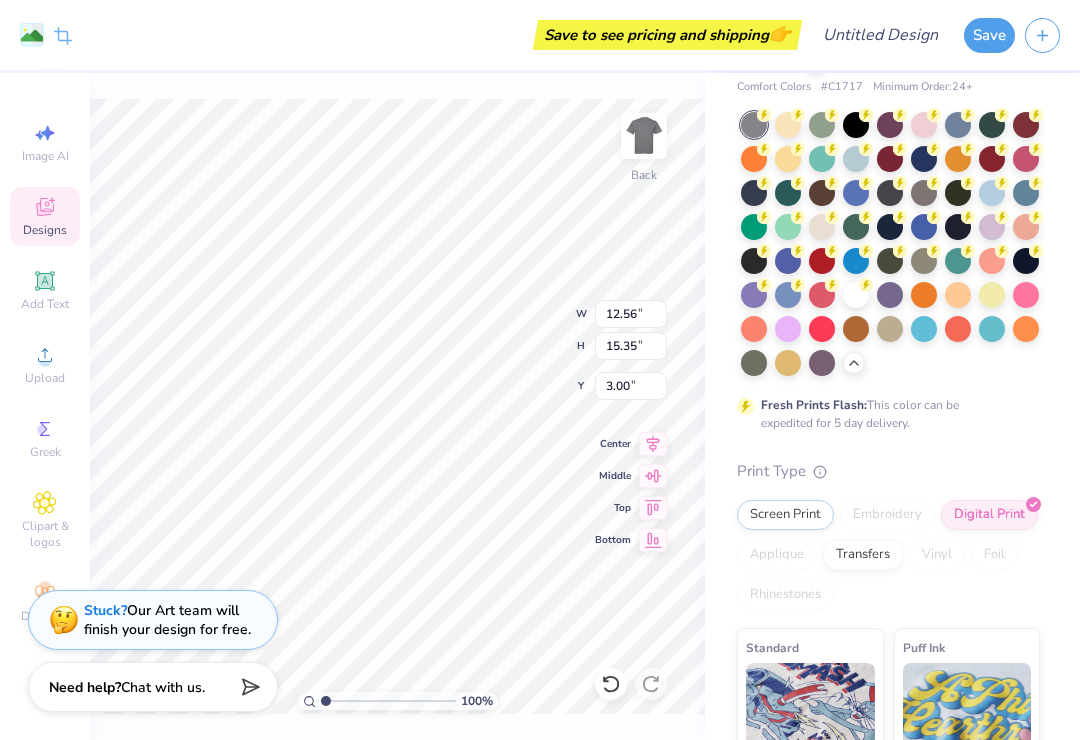 type on "11.90" 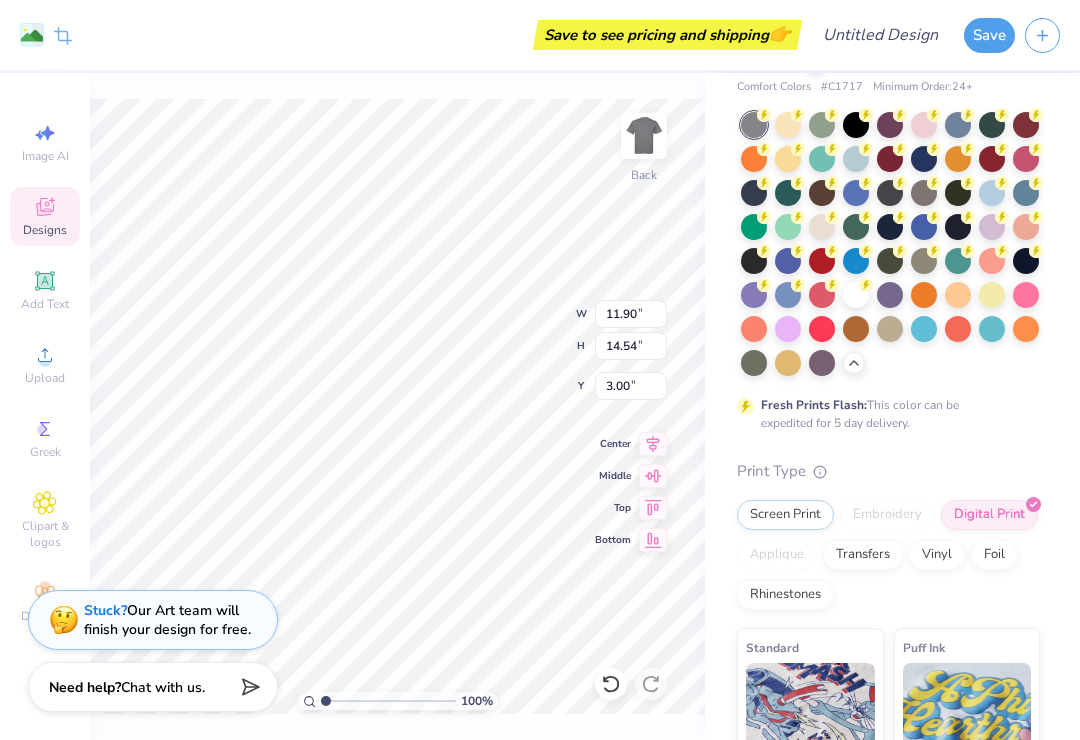 click at bounding box center (924, 261) 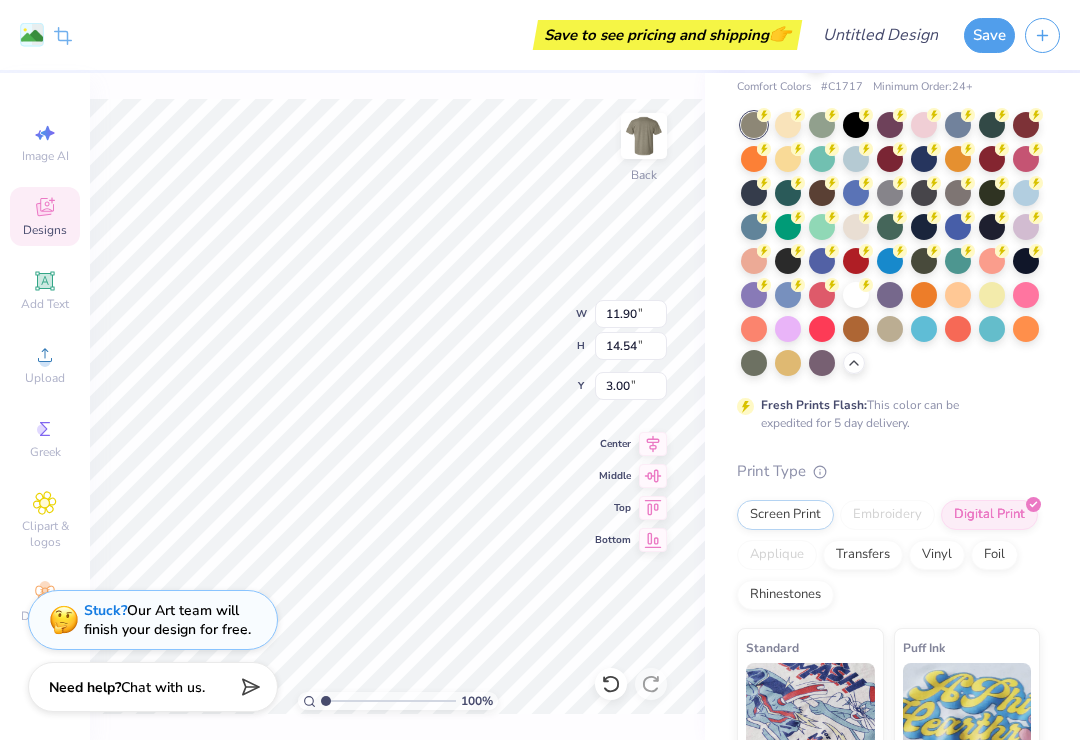 click at bounding box center [822, 363] 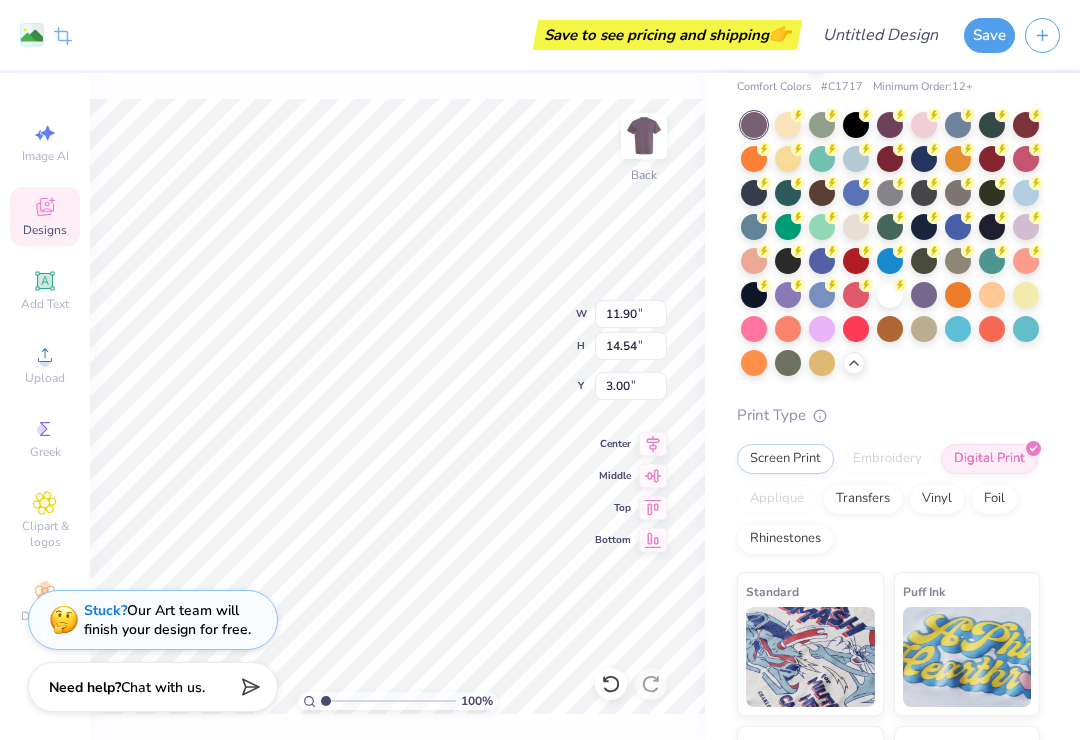 click at bounding box center (890, 295) 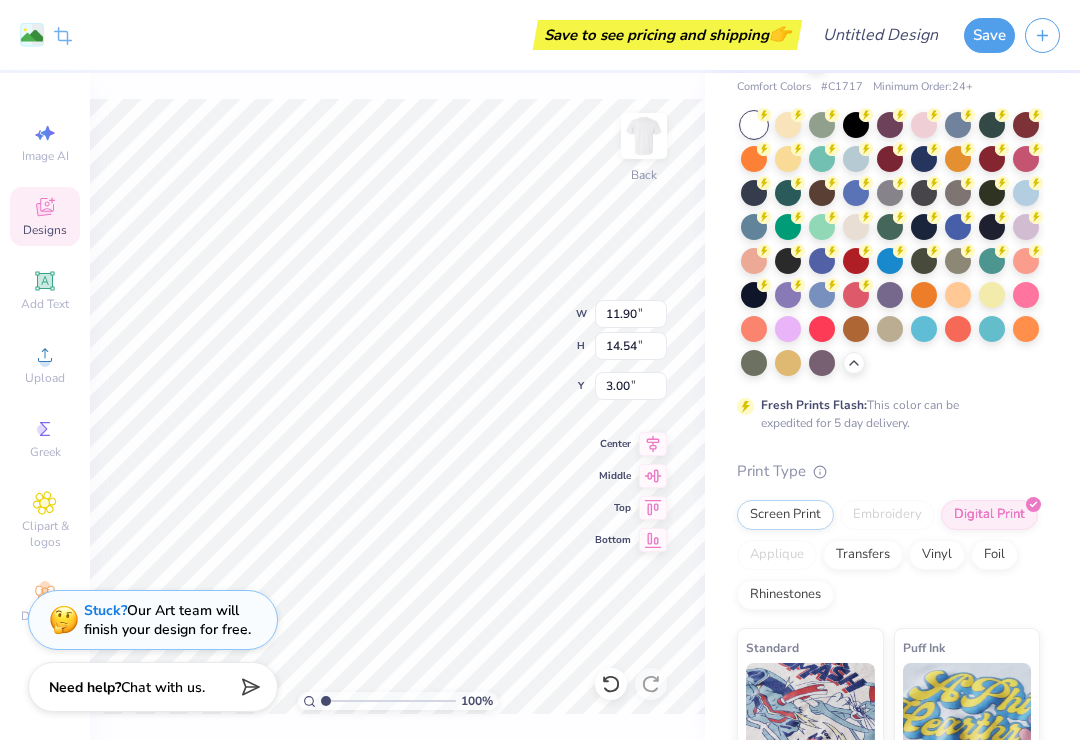 click at bounding box center (856, 159) 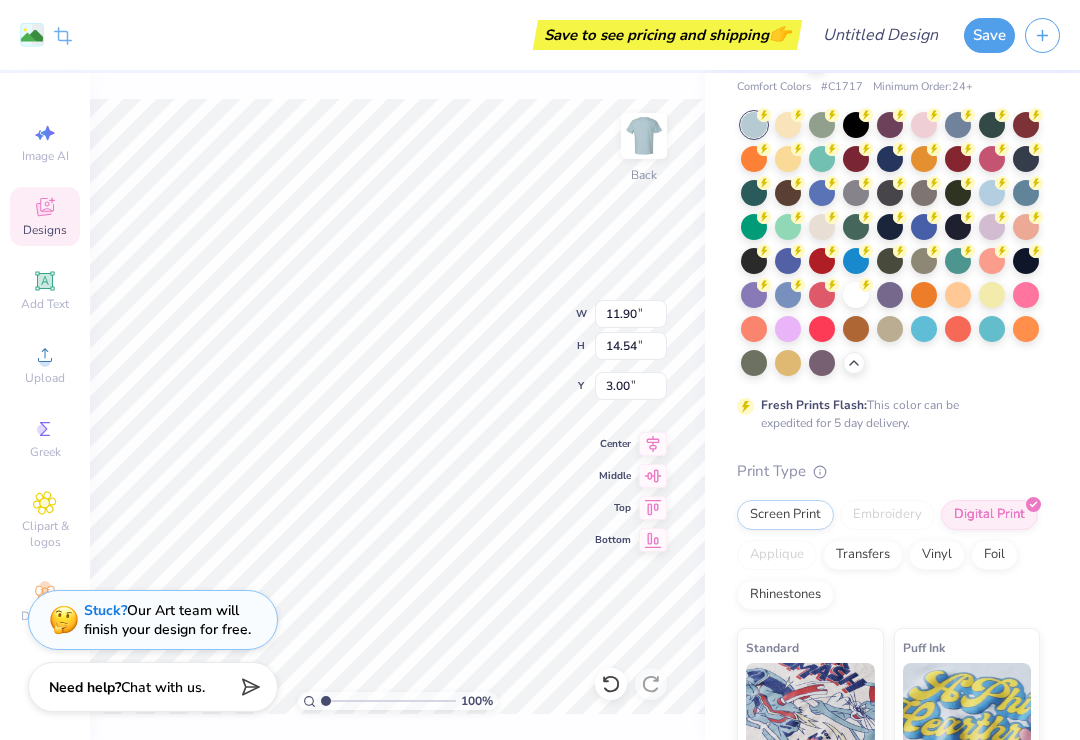 click at bounding box center [822, 363] 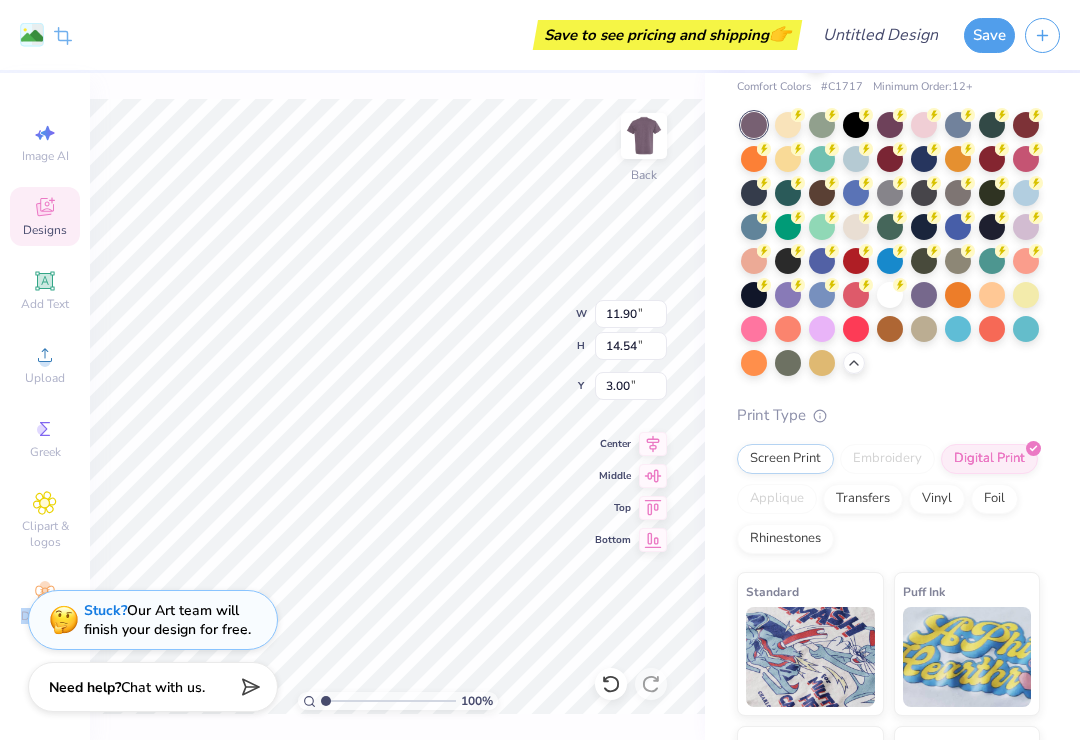 type on "3.30" 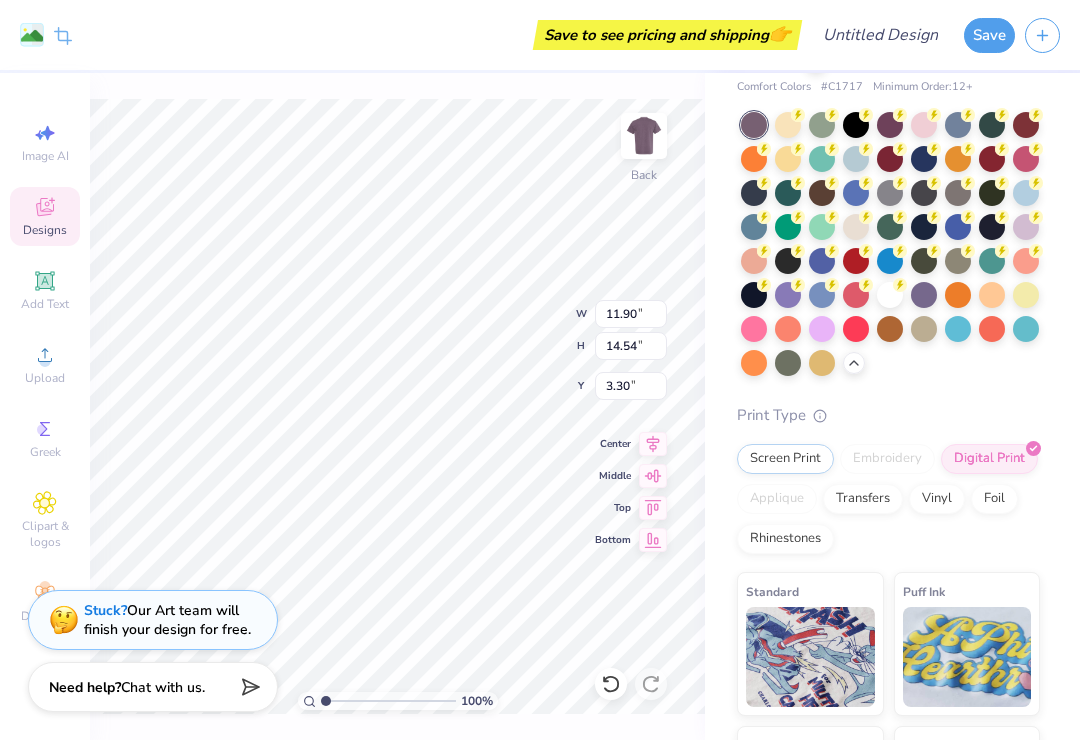type on "12.91" 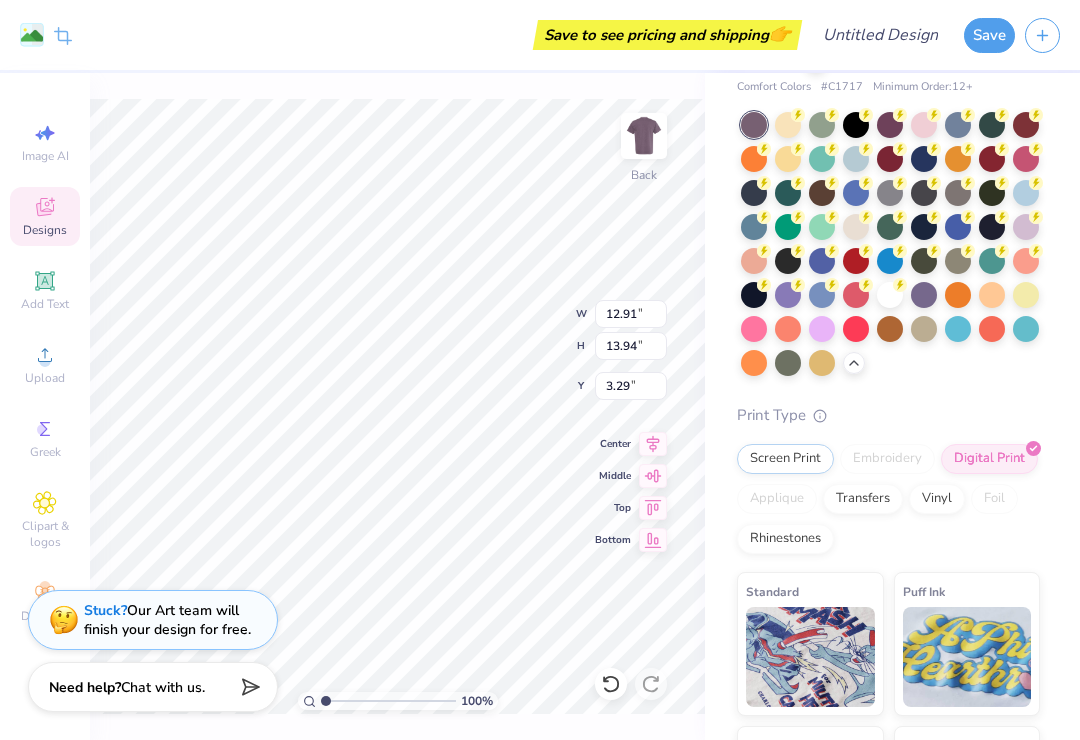type on "3.44" 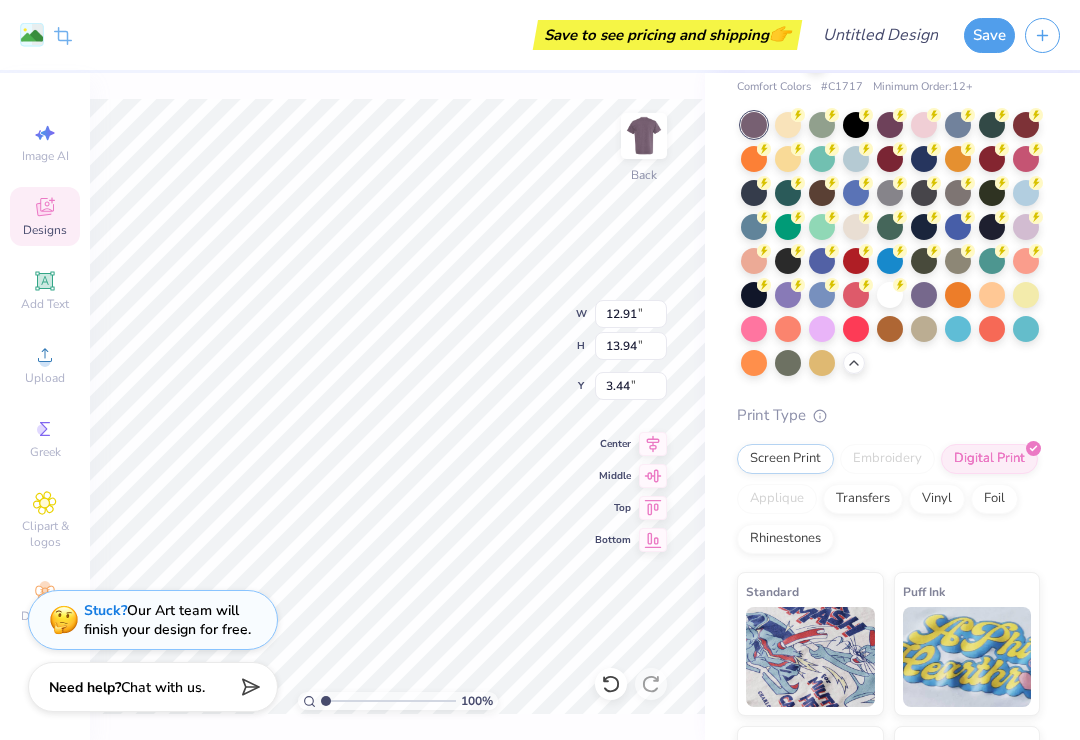 type on "11.69" 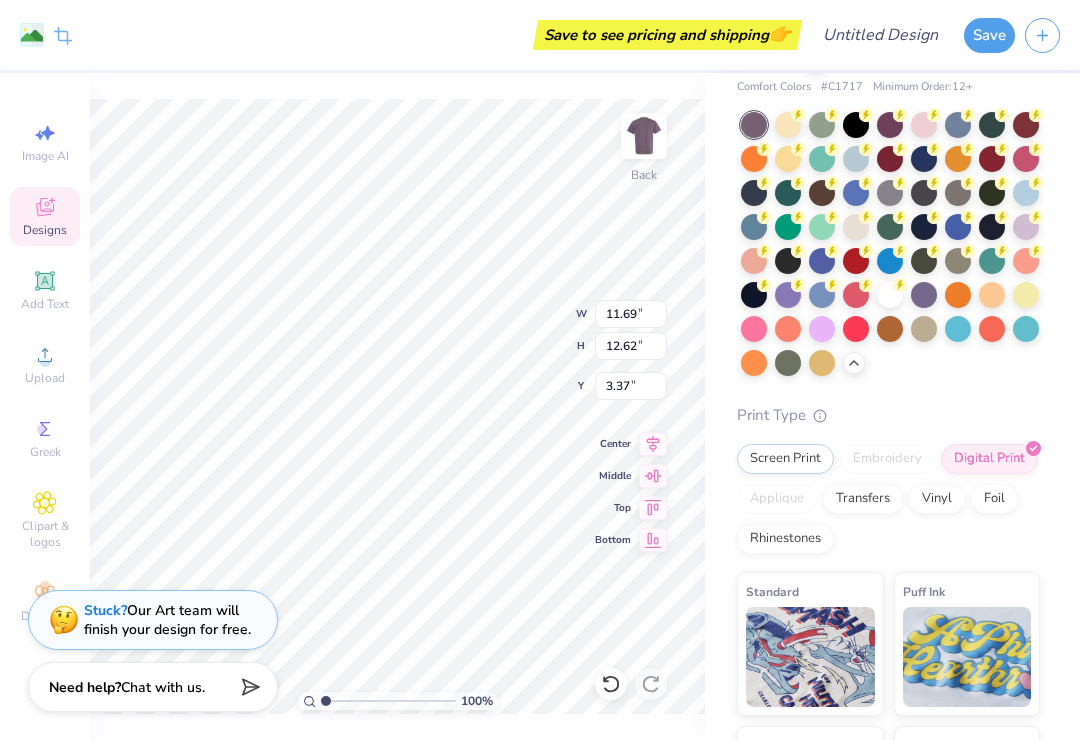 type on "3.00" 